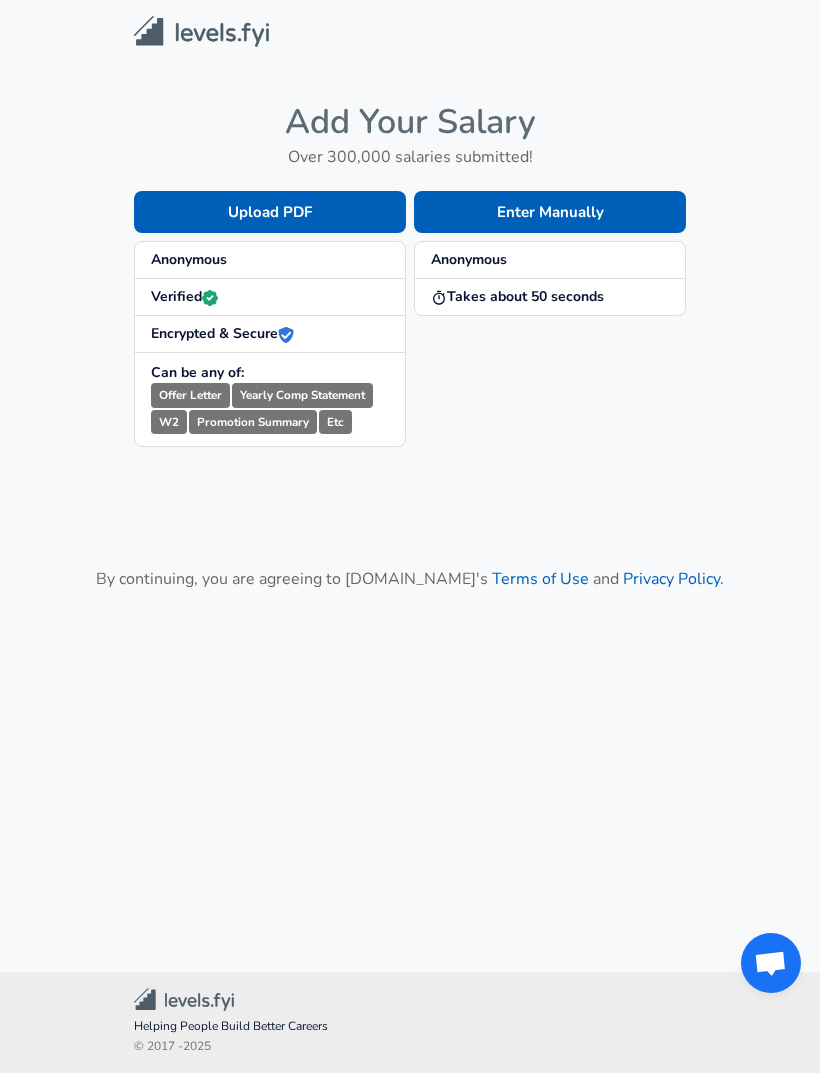 scroll, scrollTop: 0, scrollLeft: 0, axis: both 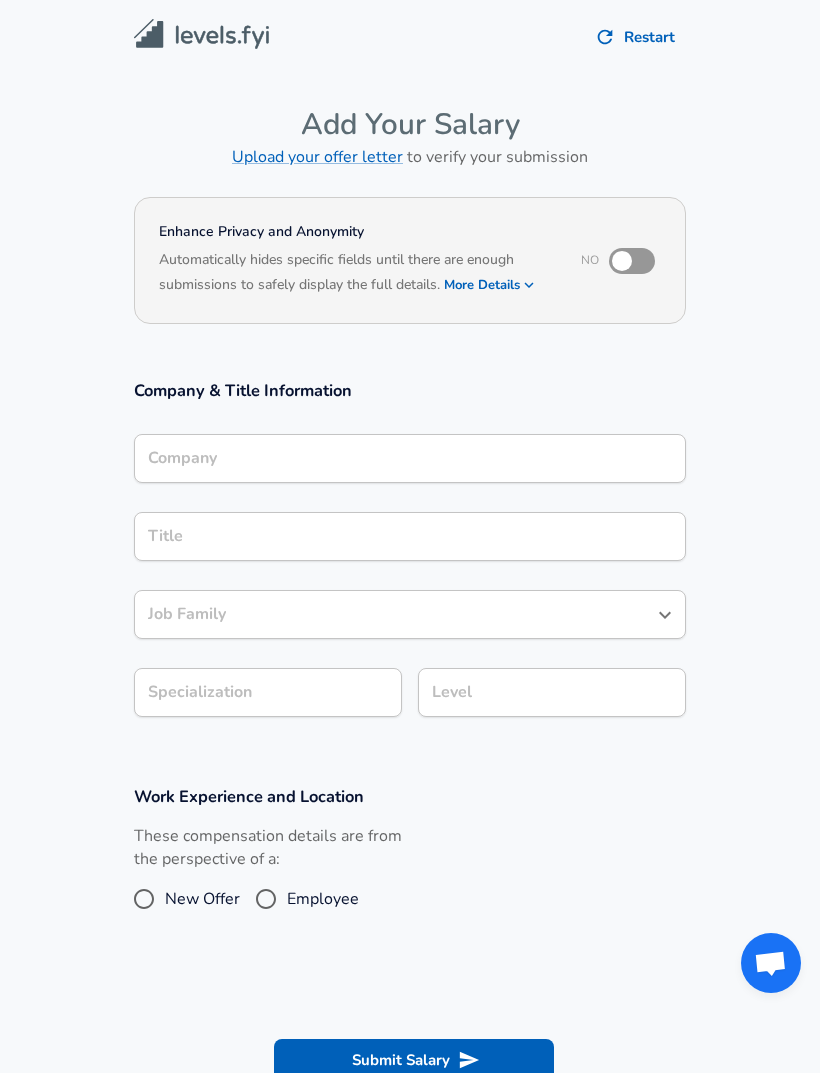 click on "Company" at bounding box center (410, 458) 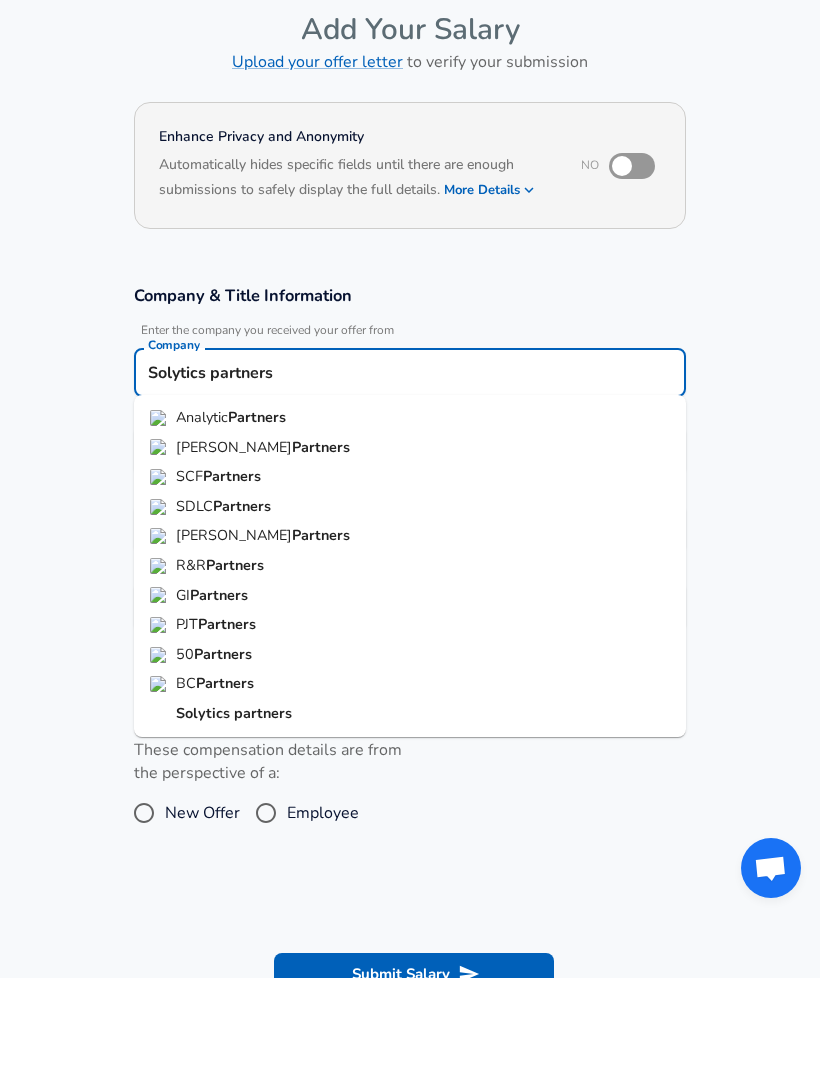 click on "Solytics" at bounding box center [205, 808] 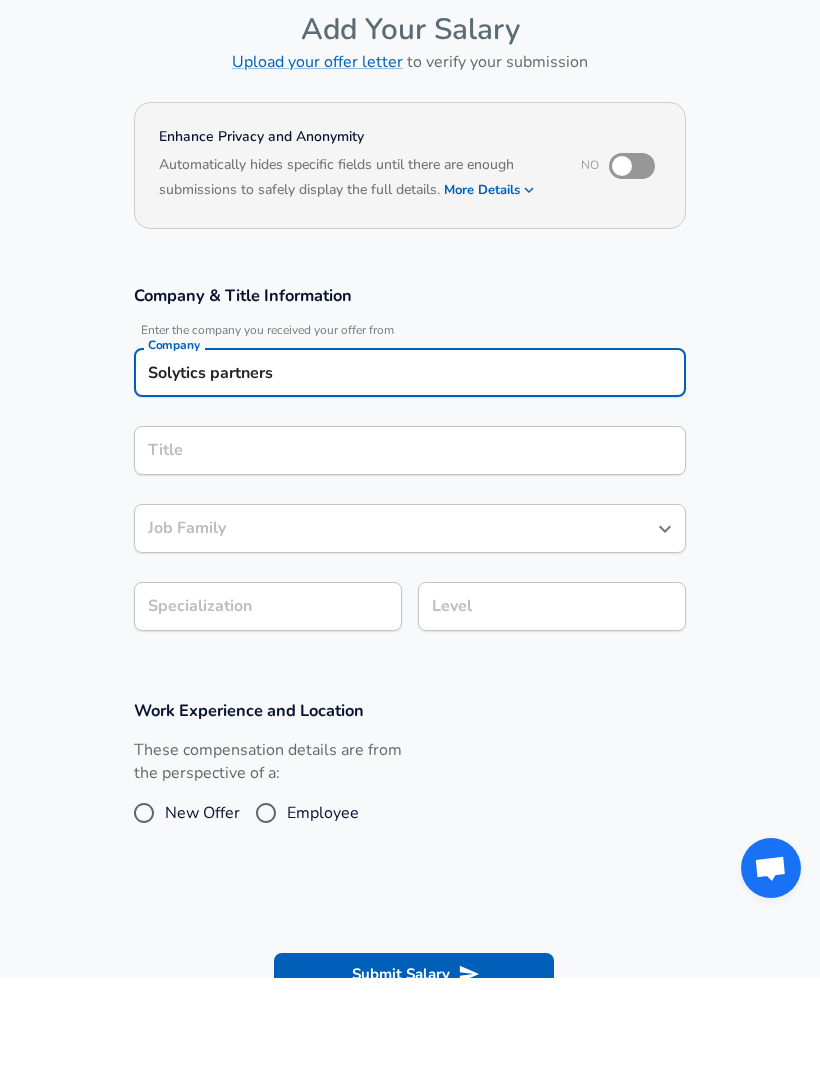 type on "Solytics partners" 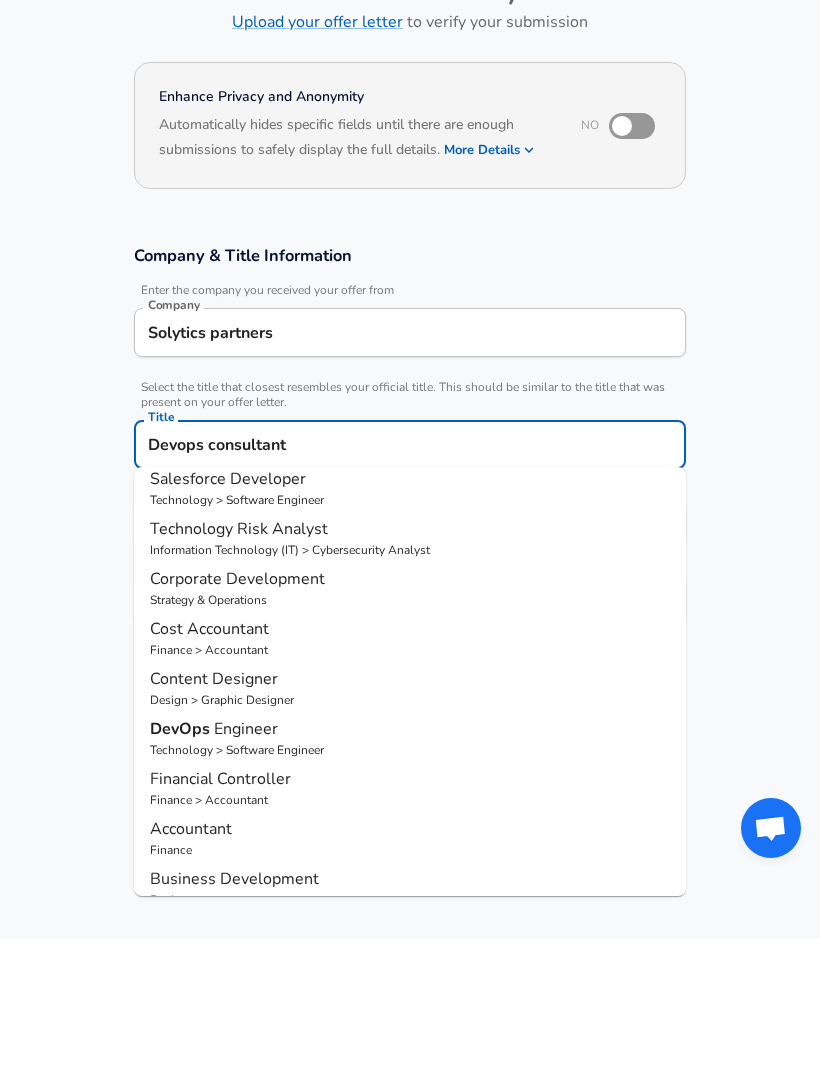 scroll, scrollTop: 61, scrollLeft: 0, axis: vertical 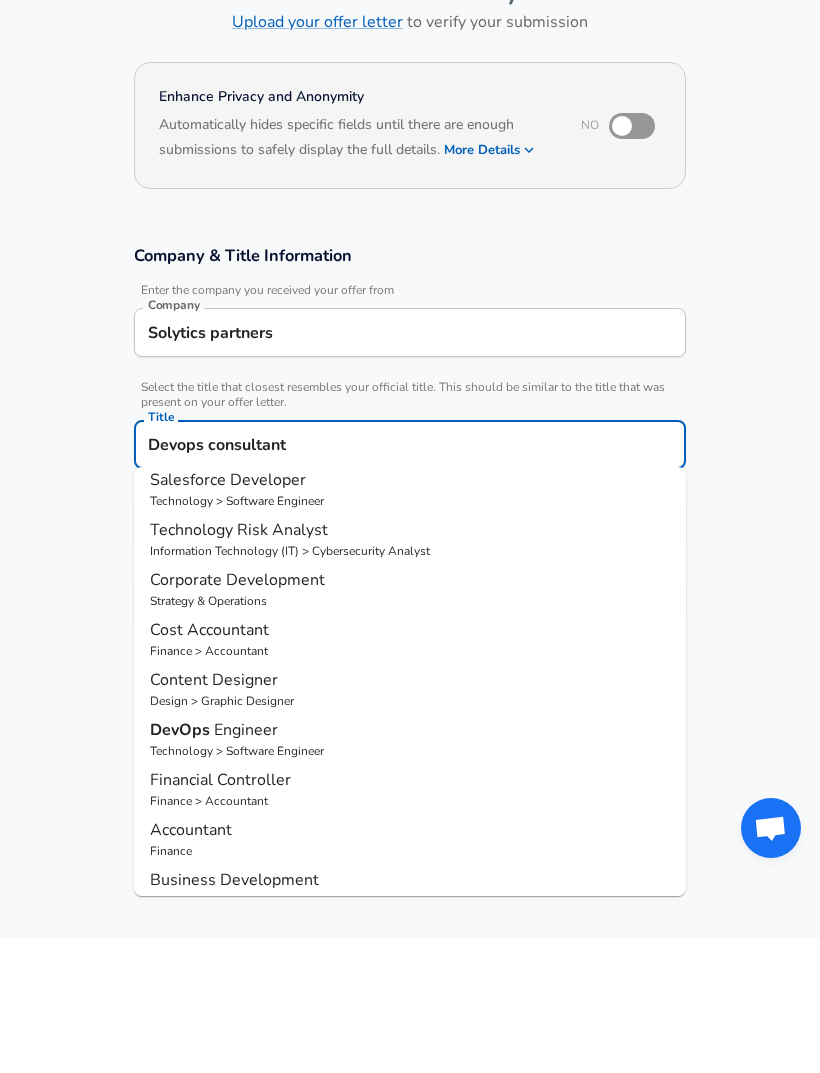 click on "DevOps" at bounding box center [182, 865] 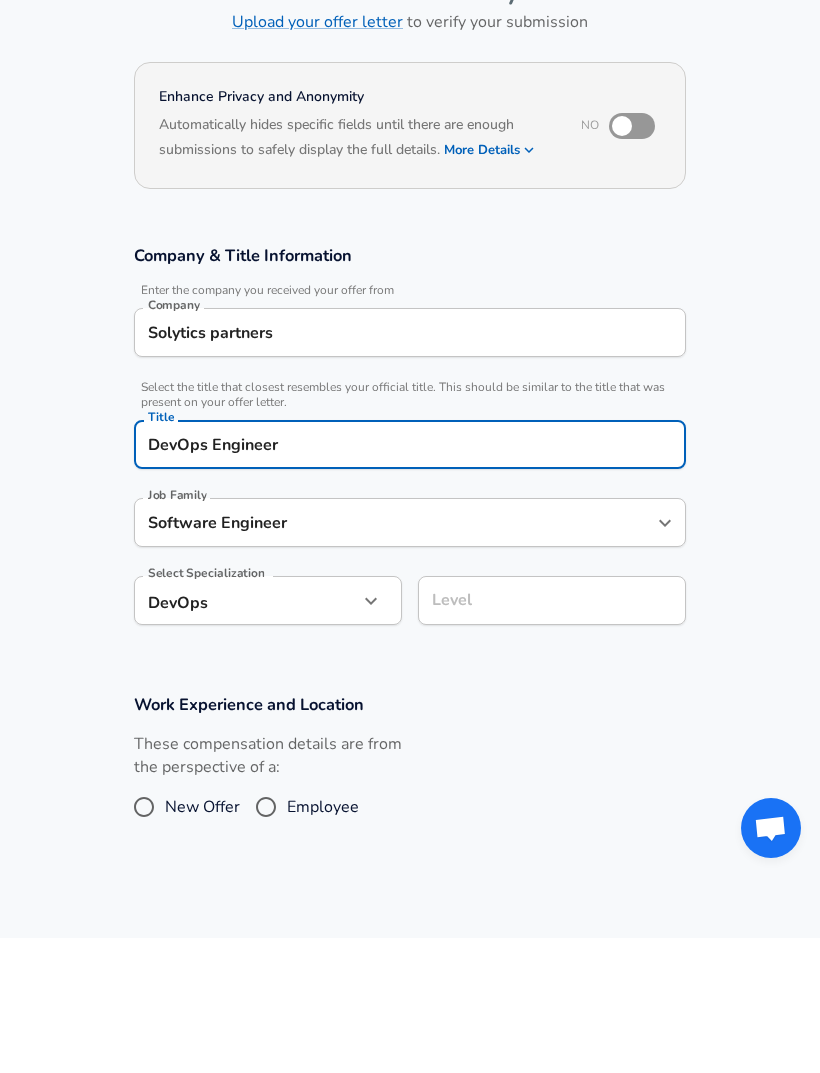 click on "Level Level" at bounding box center (544, 734) 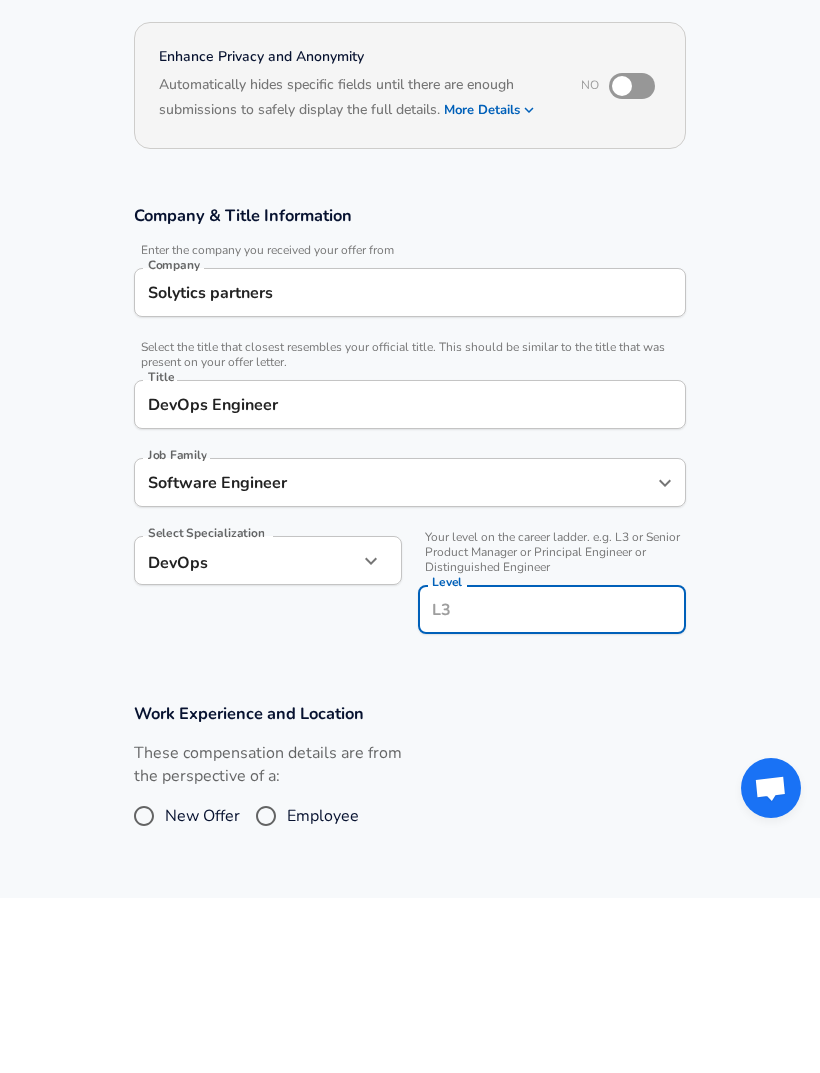 click on "Level" at bounding box center (552, 784) 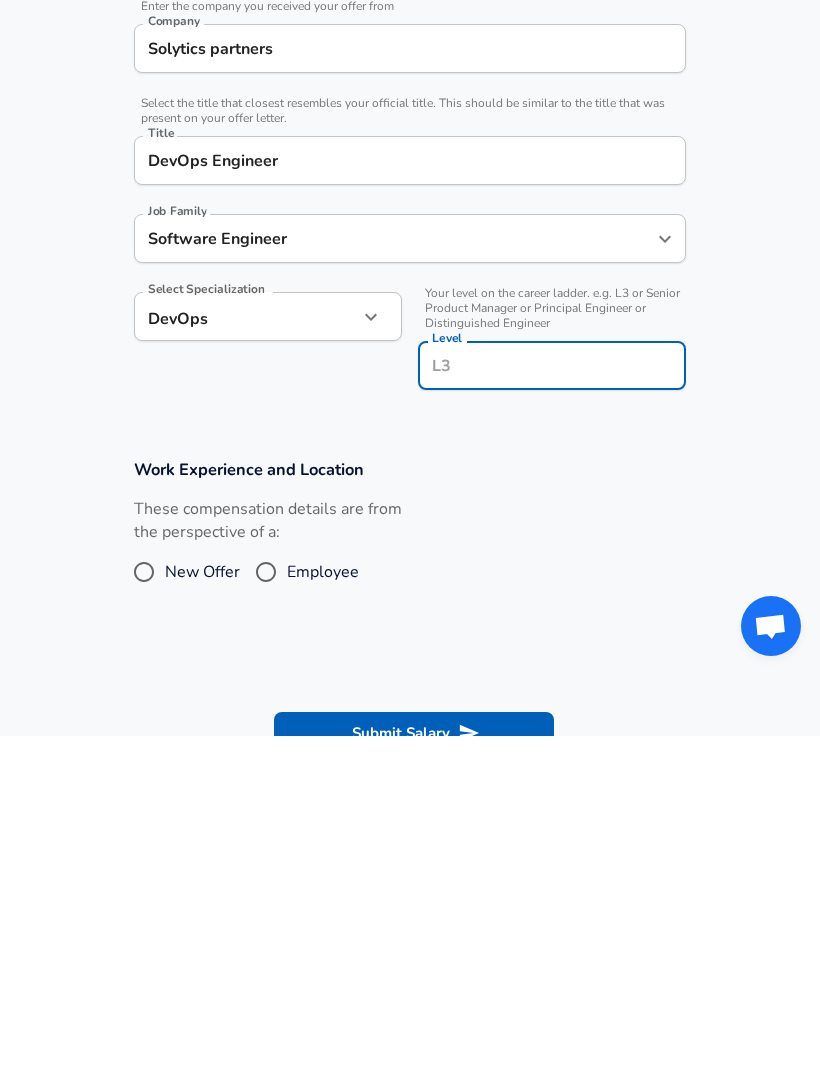 scroll, scrollTop: 94, scrollLeft: 0, axis: vertical 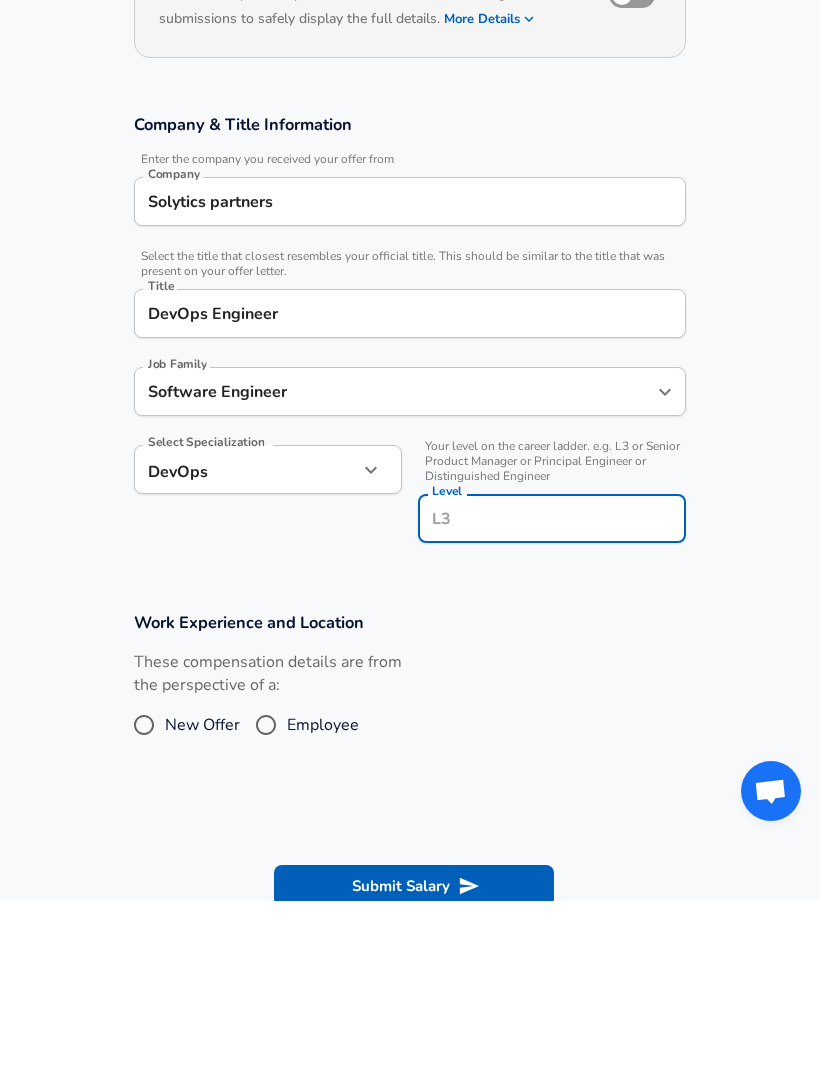 click at bounding box center (665, 564) 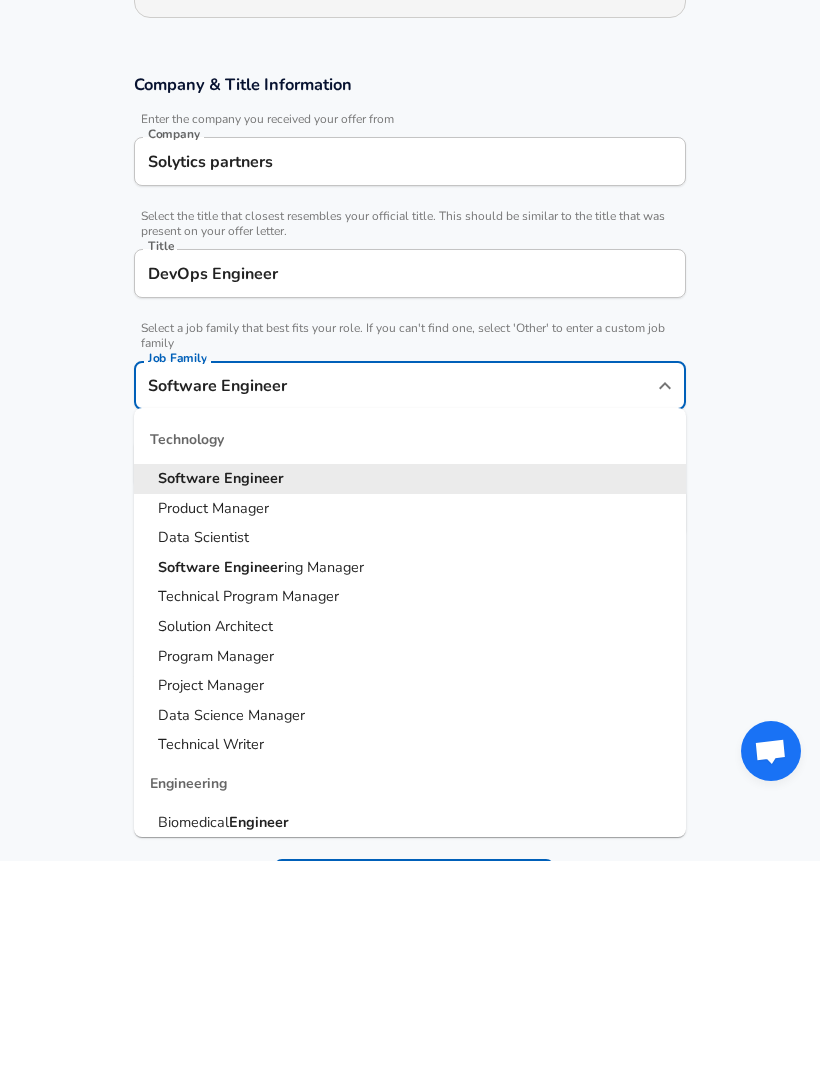 click at bounding box center (665, 598) 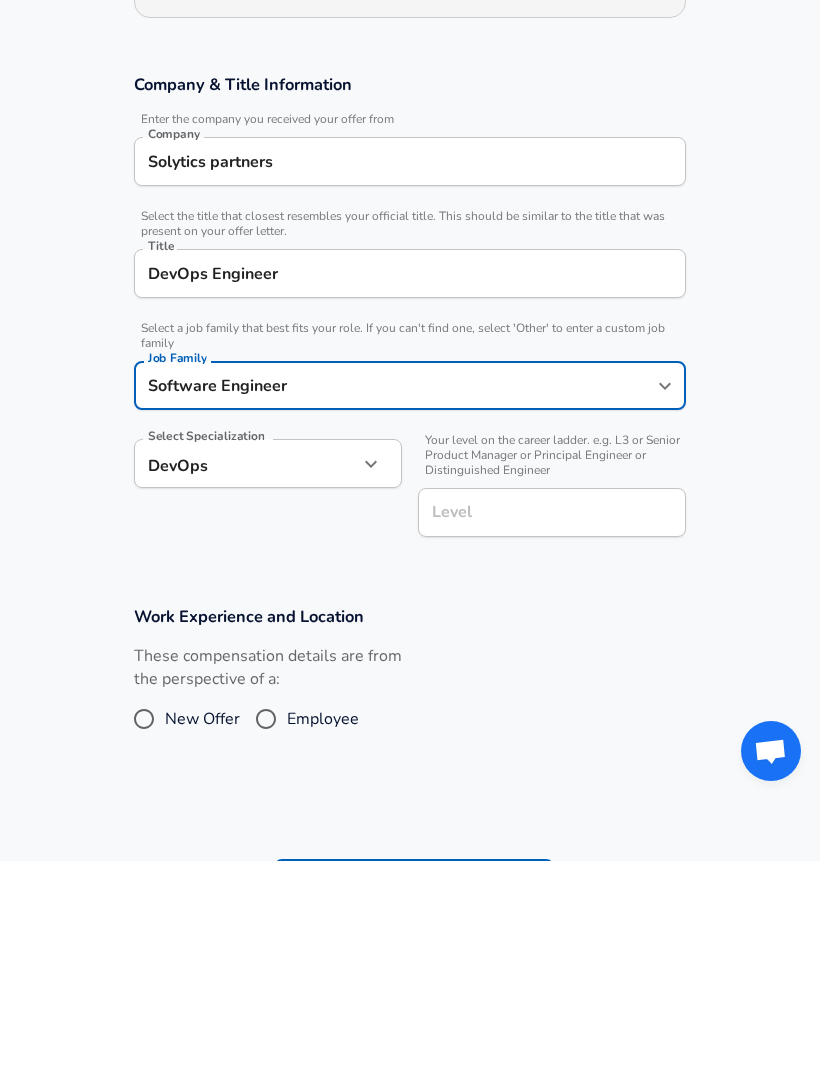 click on "Level" at bounding box center (552, 724) 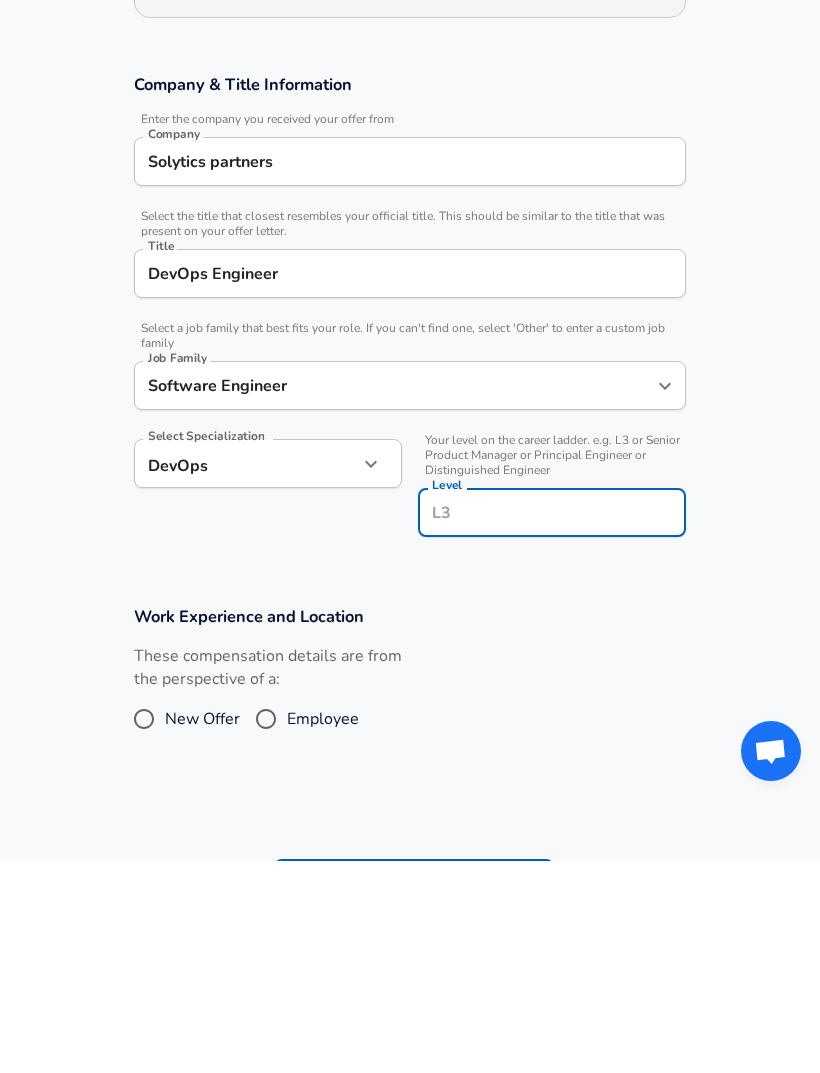 click on "Restart Add Your Salary Upload your offer letter   to verify your submission Enhance Privacy and Anonymity No Automatically hides specific fields until there are enough submissions to safely display the full details.   More Details Based on your submission and the data points that we have already collected, we will automatically hide and anonymize specific fields if there aren't enough data points to remain sufficiently anonymous. Company & Title Information   Enter the company you received your offer from Company Solytics partners Company   Select the title that closest resembles your official title. This should be similar to the title that was present on your offer letter. Title DevOps Engineer Title   Select a job family that best fits your role. If you can't find one, select 'Other' to enter a custom job family Job Family Software Engineer Job Family Select Specialization DevOps DevOps Select Specialization   Level Level Work Experience and Location New Offer Employee Submit Salary   Terms of Use   and" at bounding box center [410, 442] 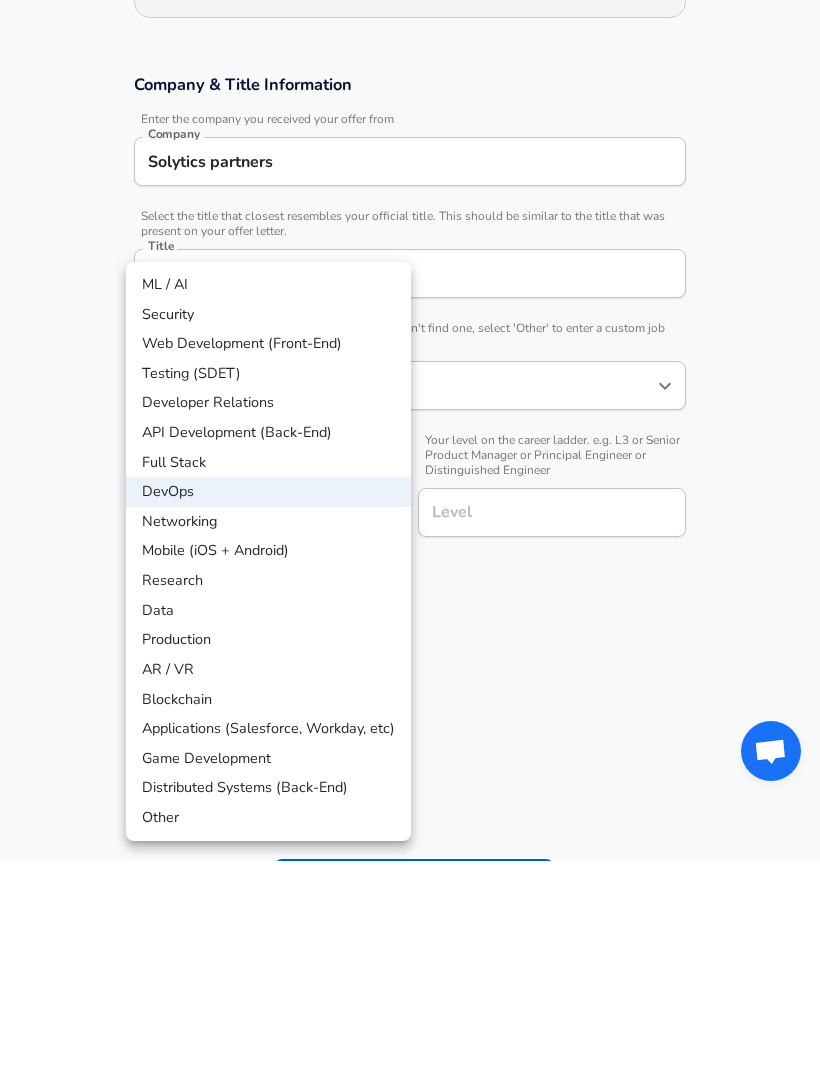 scroll, scrollTop: 367, scrollLeft: 0, axis: vertical 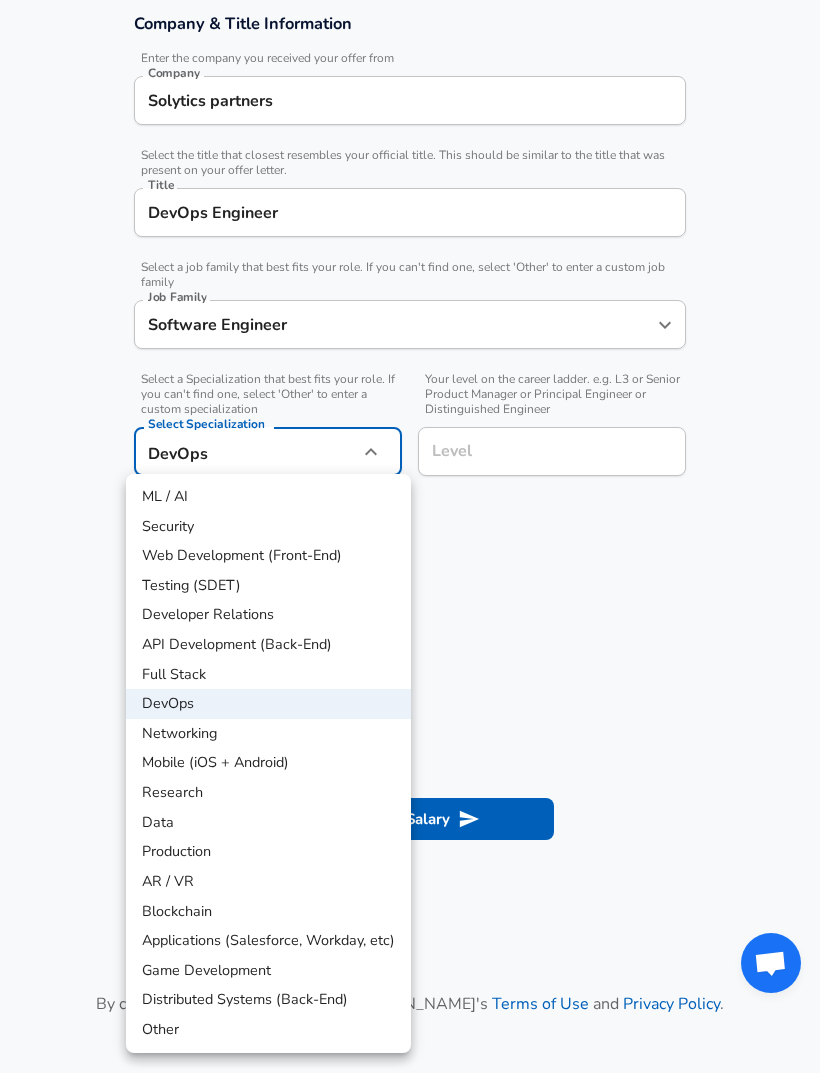 click at bounding box center (410, 536) 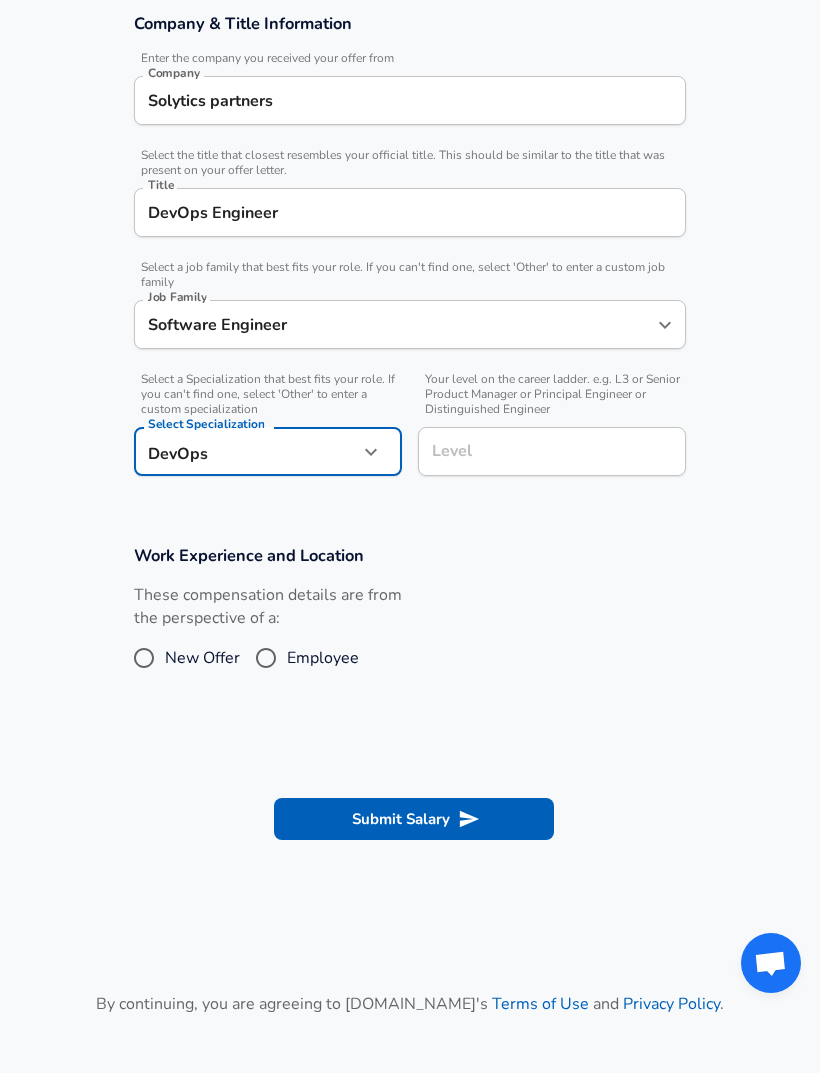click on "DevOps Engineer" at bounding box center [410, 212] 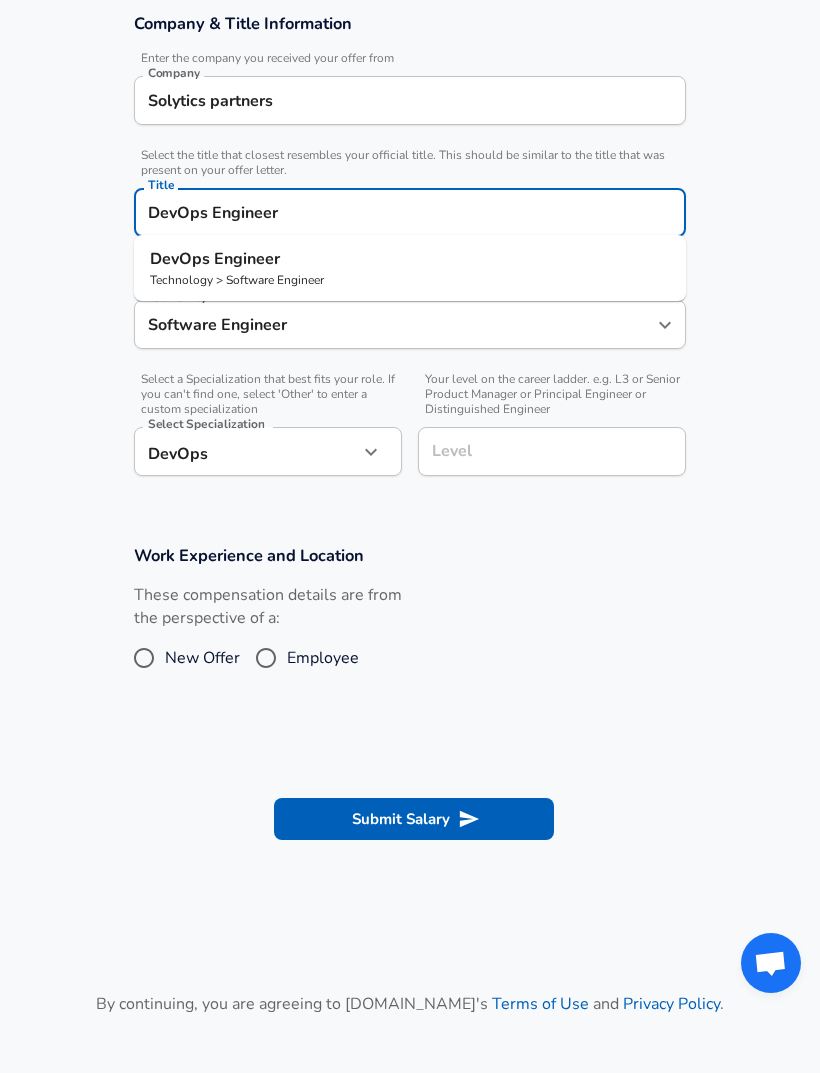scroll, scrollTop: 366, scrollLeft: 0, axis: vertical 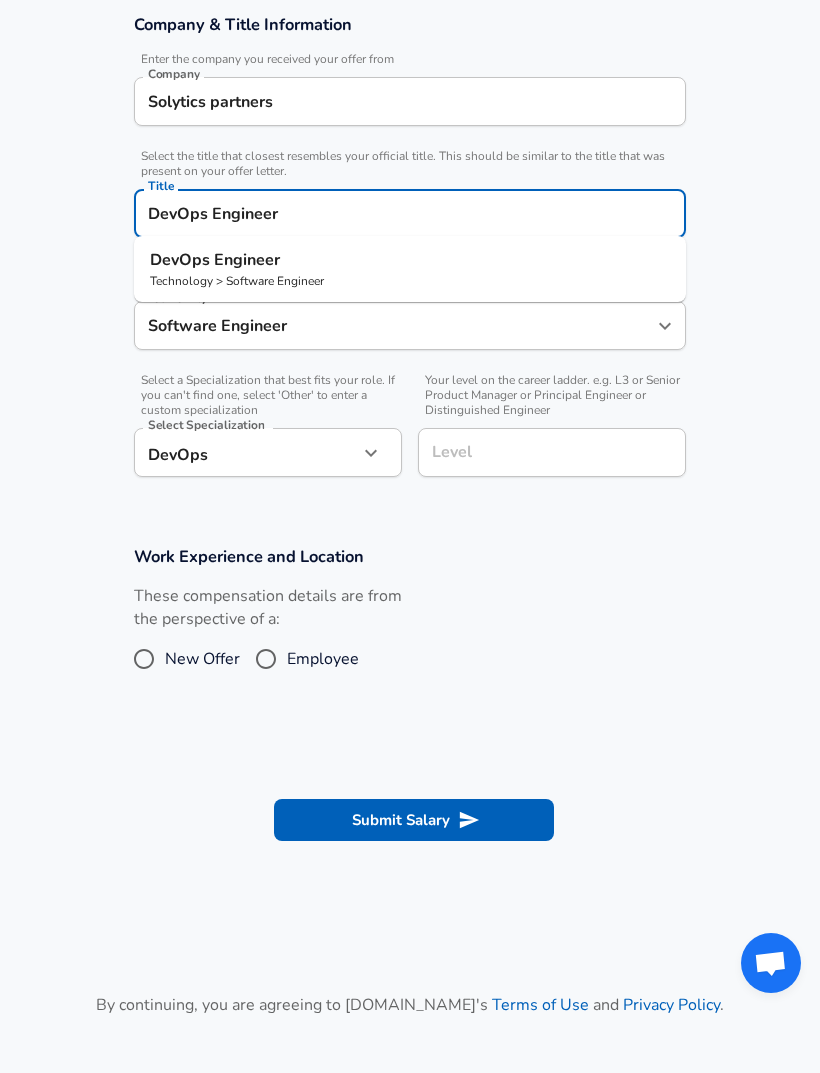 click on "DevOps Engineer Title" at bounding box center [410, 213] 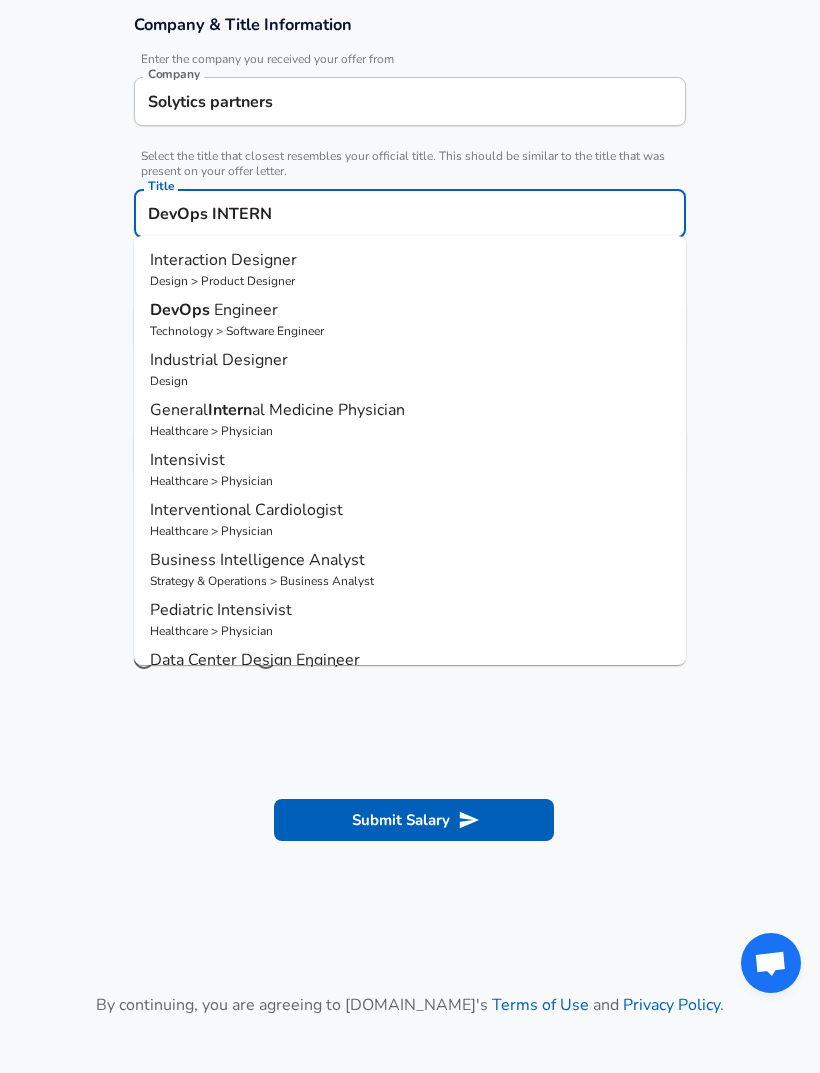 click on "Work Experience and Location These compensation details are from the perspective of a: New Offer Employee" at bounding box center (410, 622) 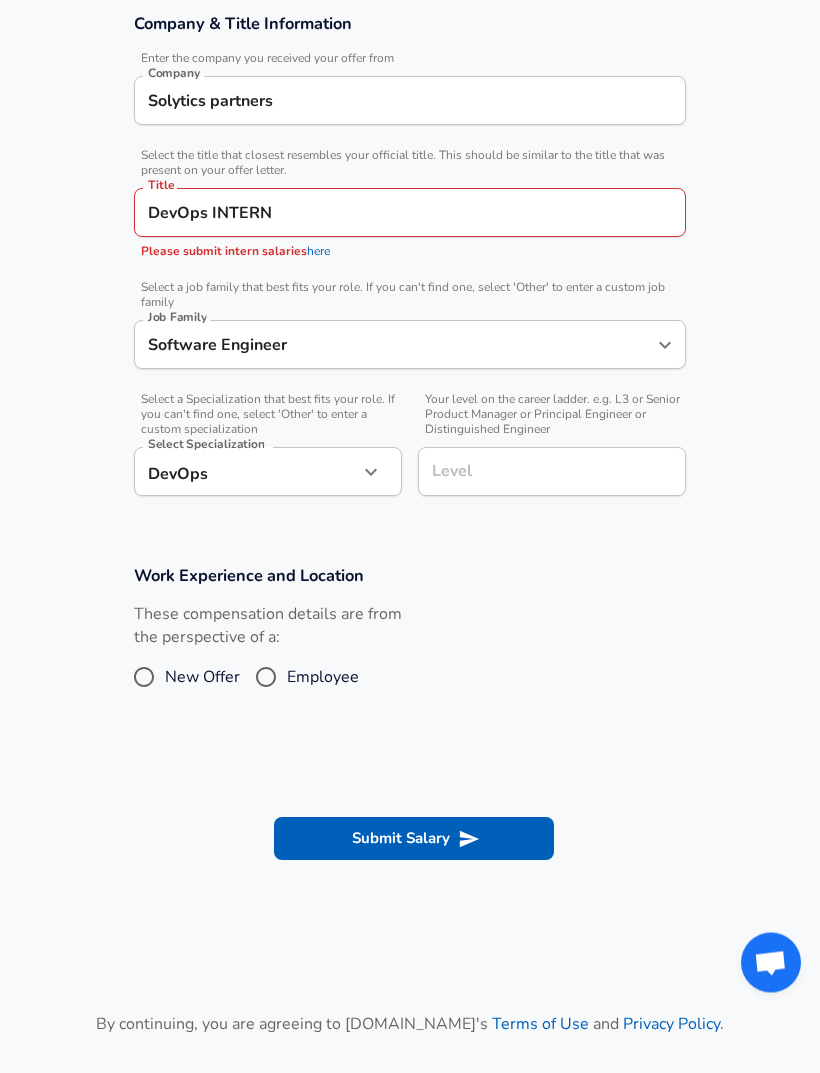 click on "DevOps INTERN" at bounding box center [410, 213] 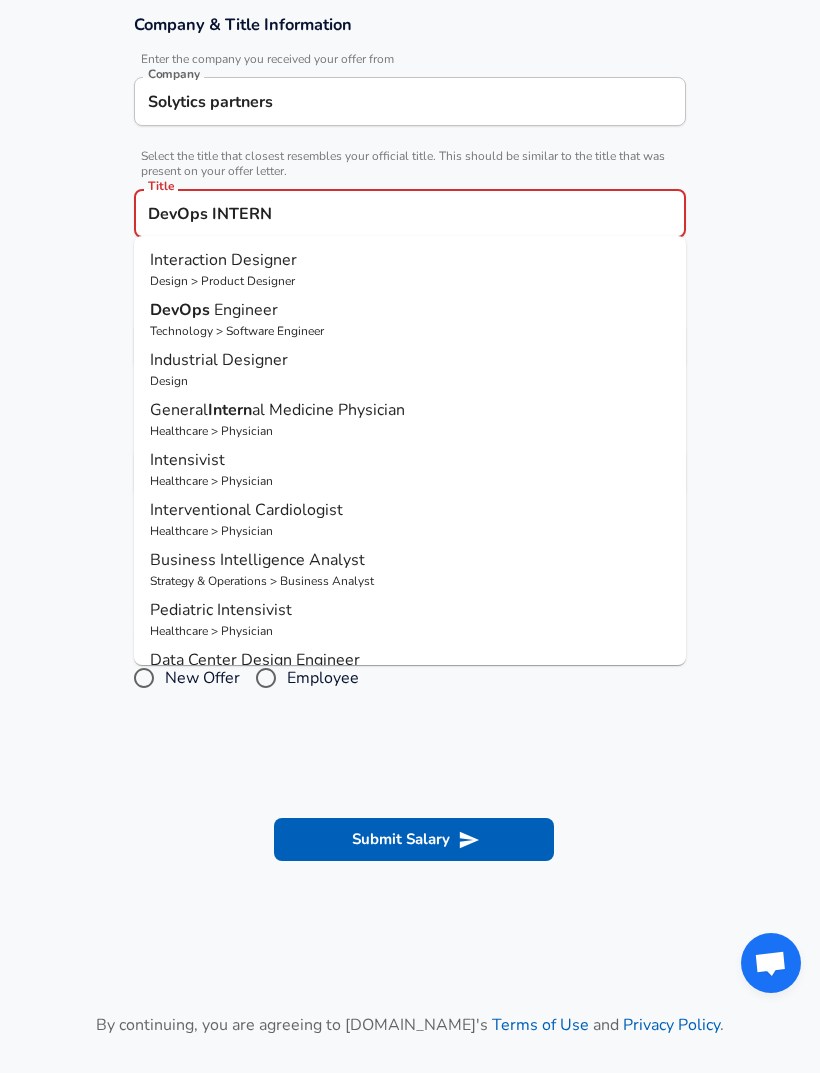 click on "DevOps" at bounding box center [182, 310] 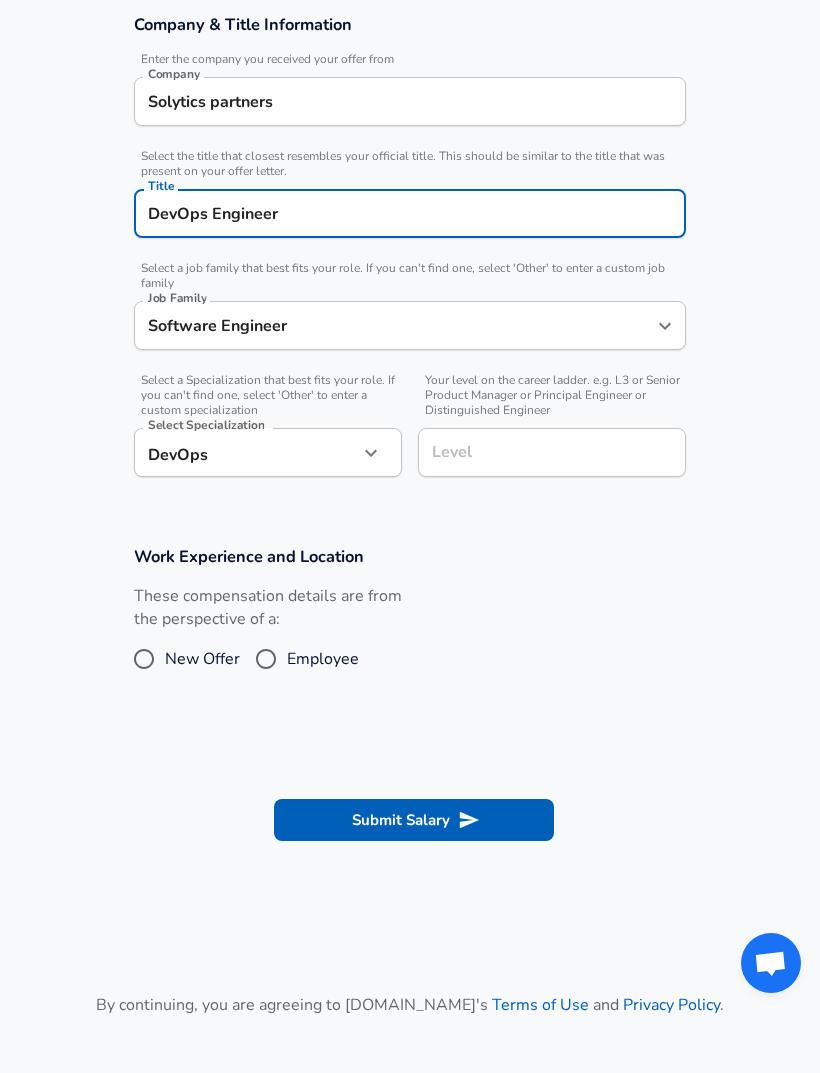 click on "Level" at bounding box center [552, 452] 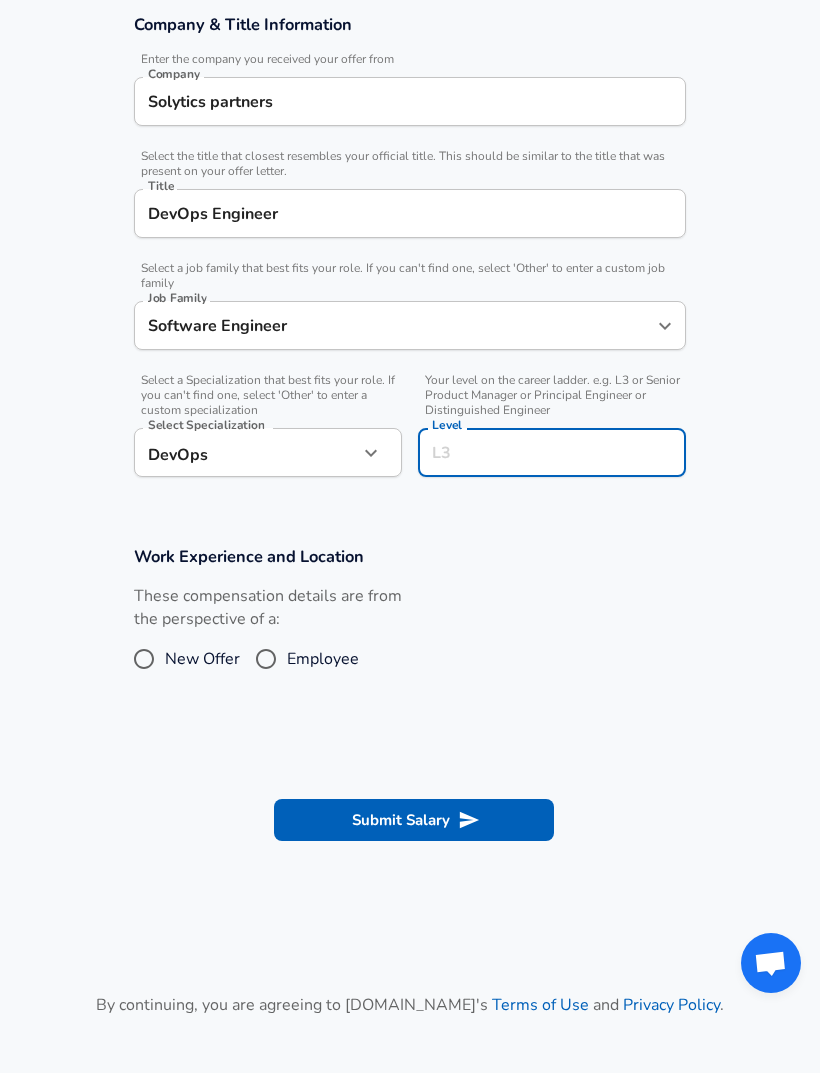 type on "l" 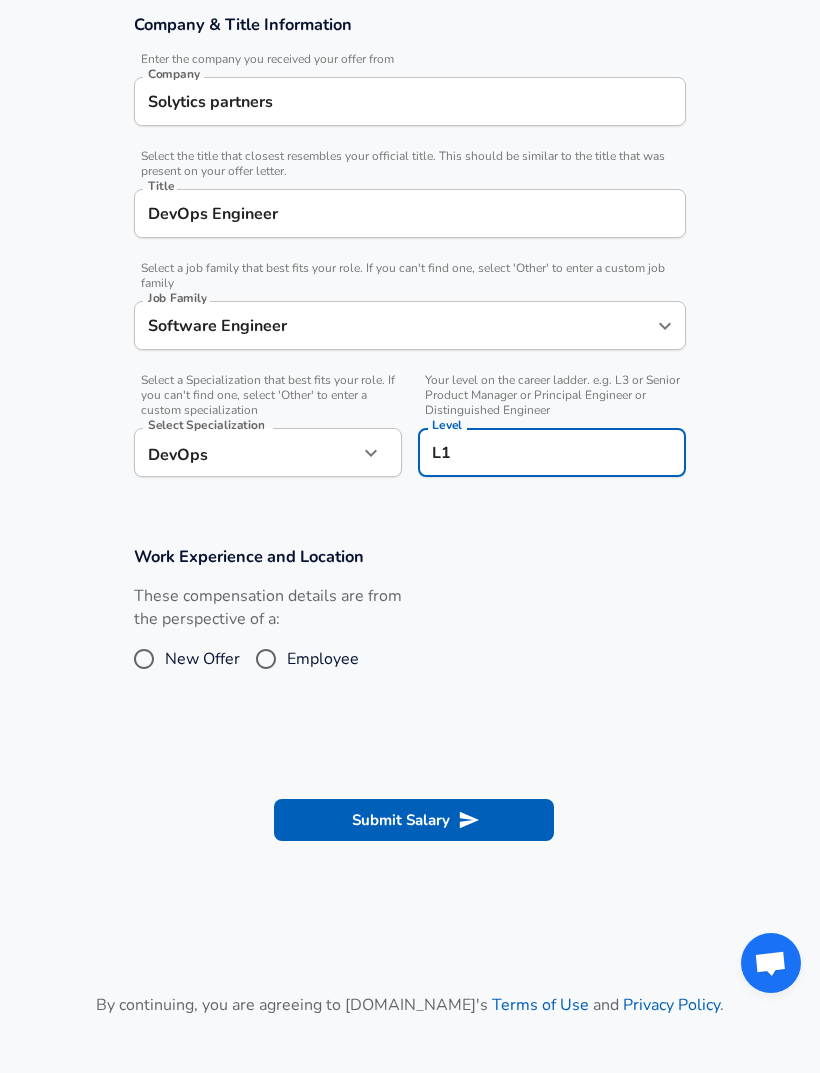 type on "L1" 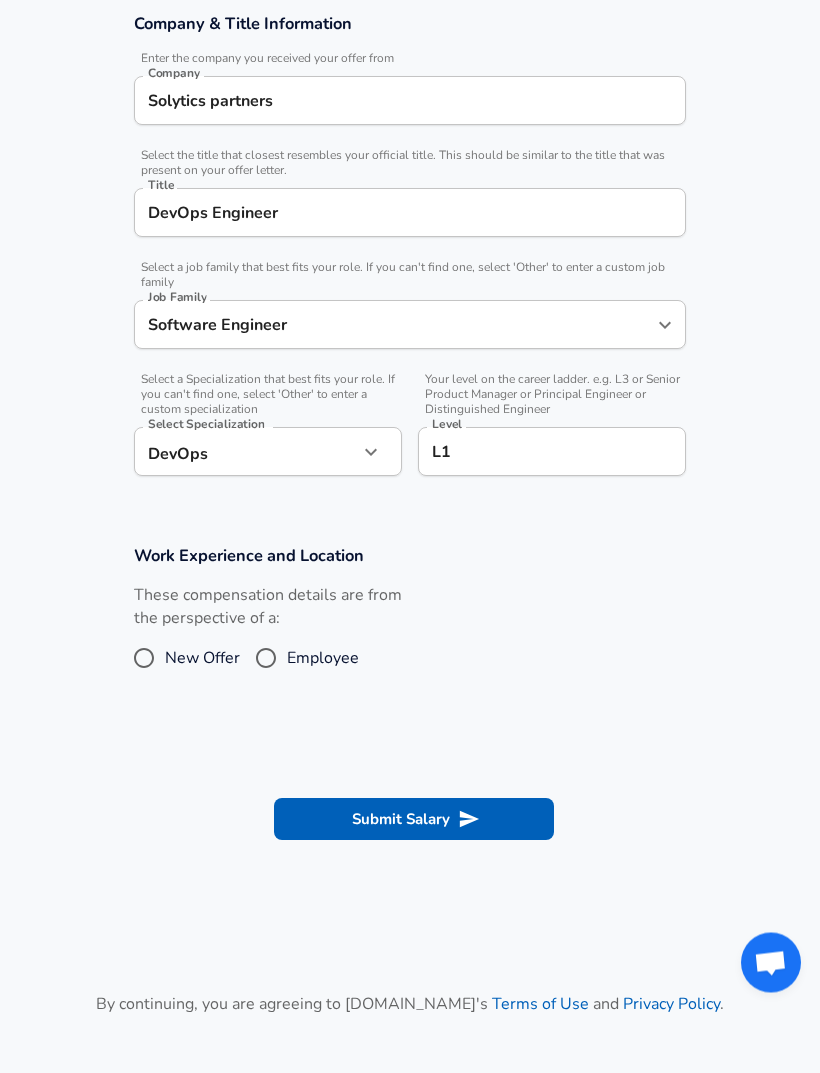 click on "Employee" at bounding box center (266, 659) 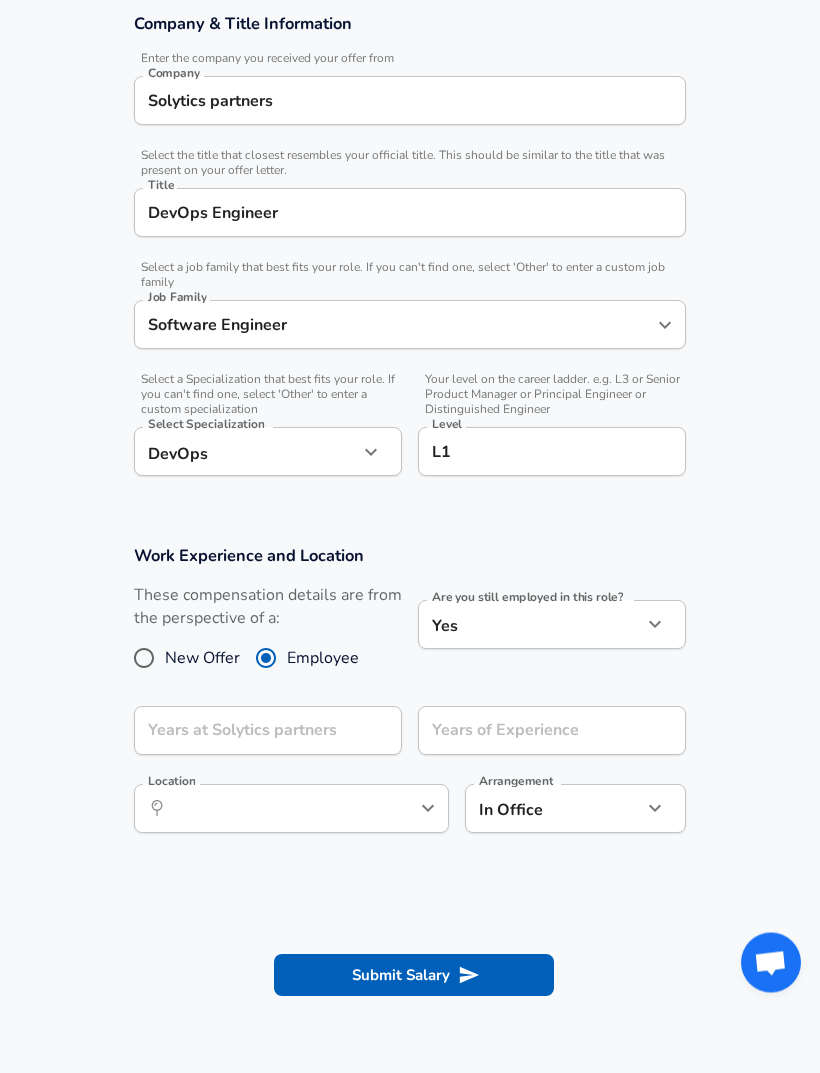 scroll, scrollTop: 367, scrollLeft: 0, axis: vertical 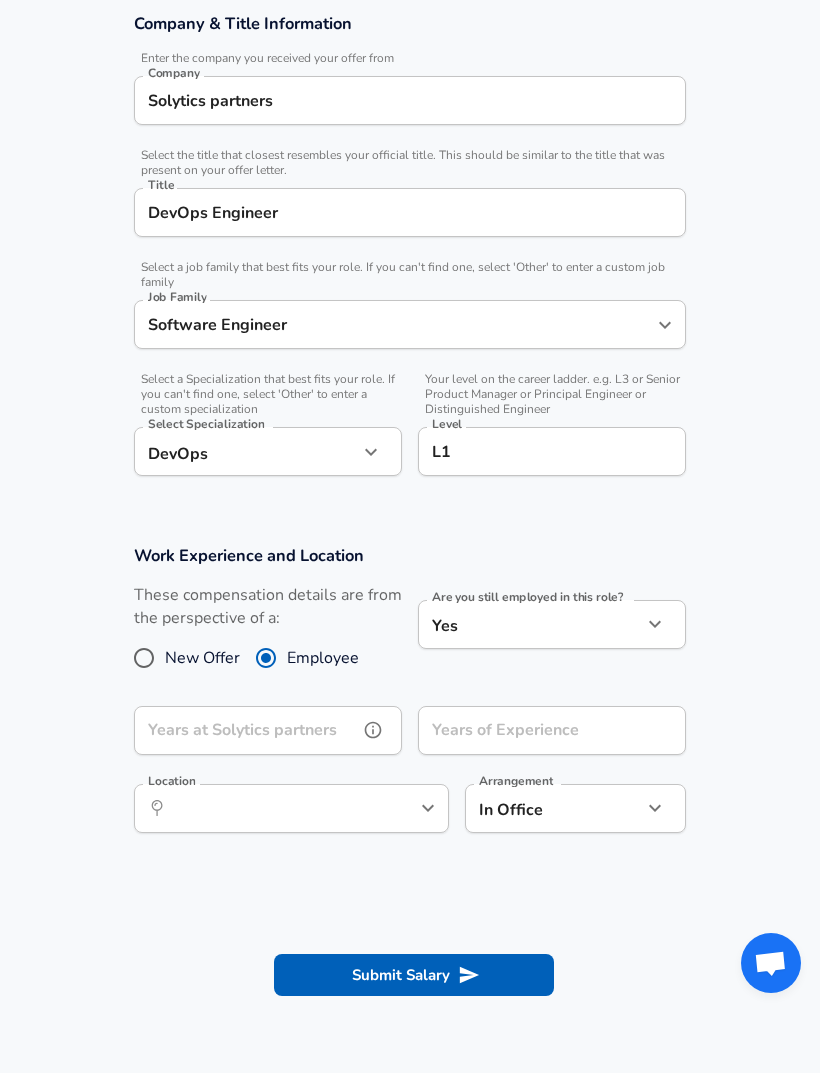 click on "Years at Solytics partners" at bounding box center (246, 730) 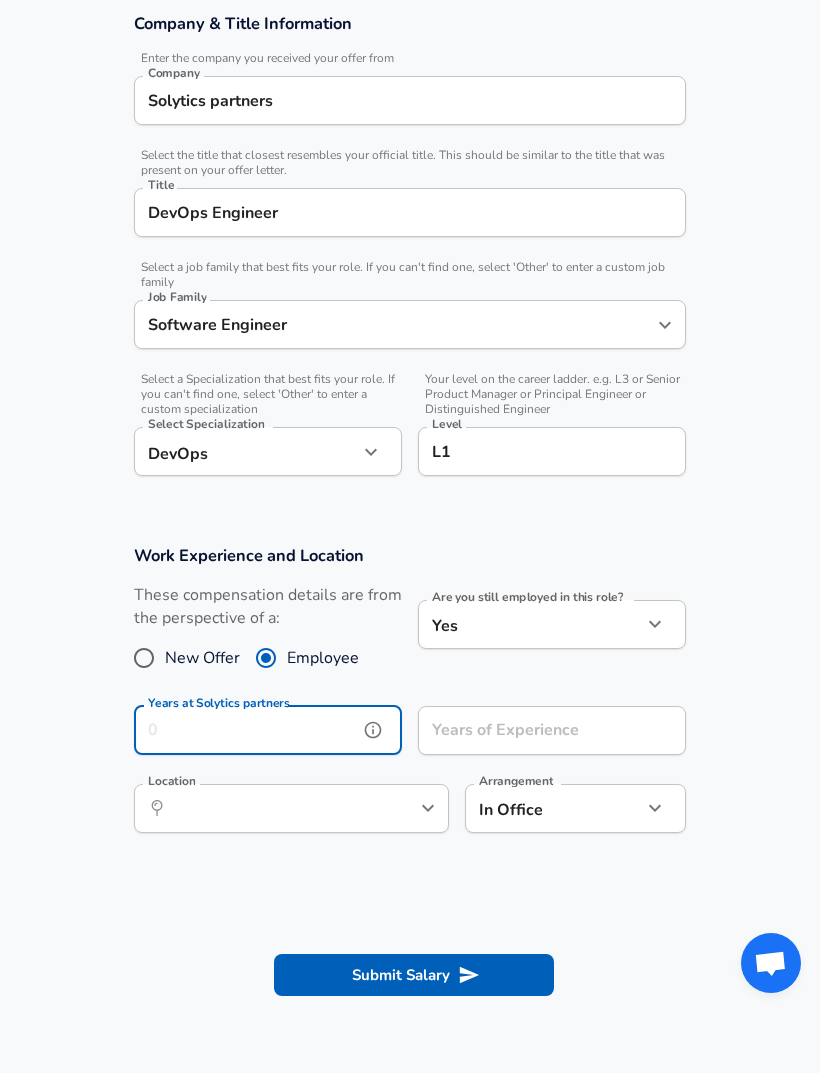 scroll, scrollTop: 366, scrollLeft: 0, axis: vertical 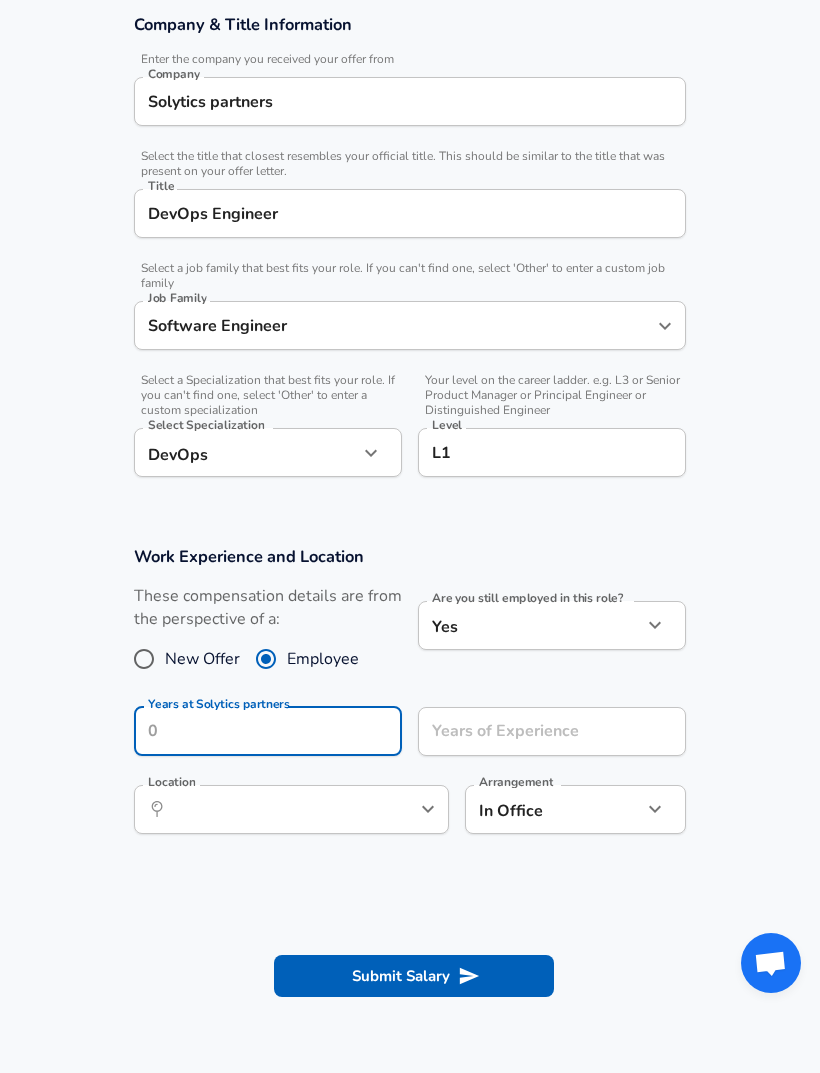 click on "Work Experience and Location These compensation details are from the perspective of a: New Offer Employee Are you still employed in this role? Yes yes Are you still employed in this role? Years at Solytics partners Years at Solytics partners Years of Experience Years of Experience Location ​ Location Arrangement In Office office Arrangement" at bounding box center (410, 700) 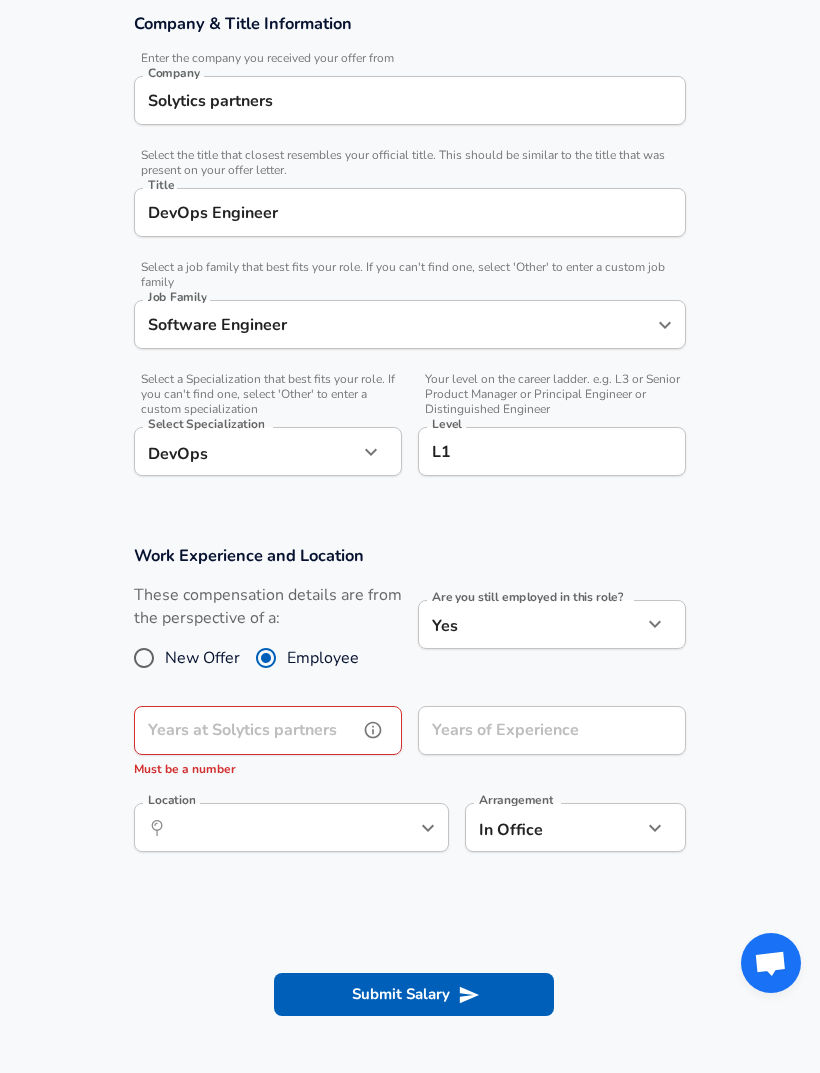 click on "Years at Solytics partners" at bounding box center [246, 730] 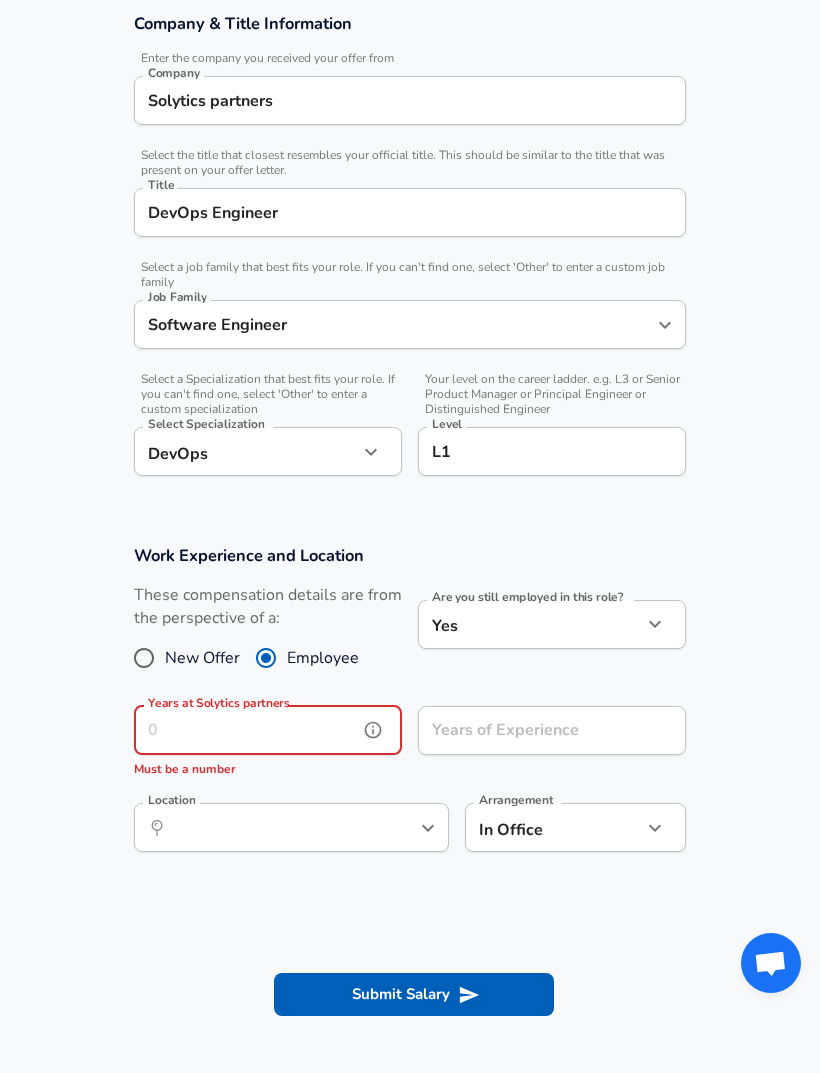 scroll, scrollTop: 366, scrollLeft: 0, axis: vertical 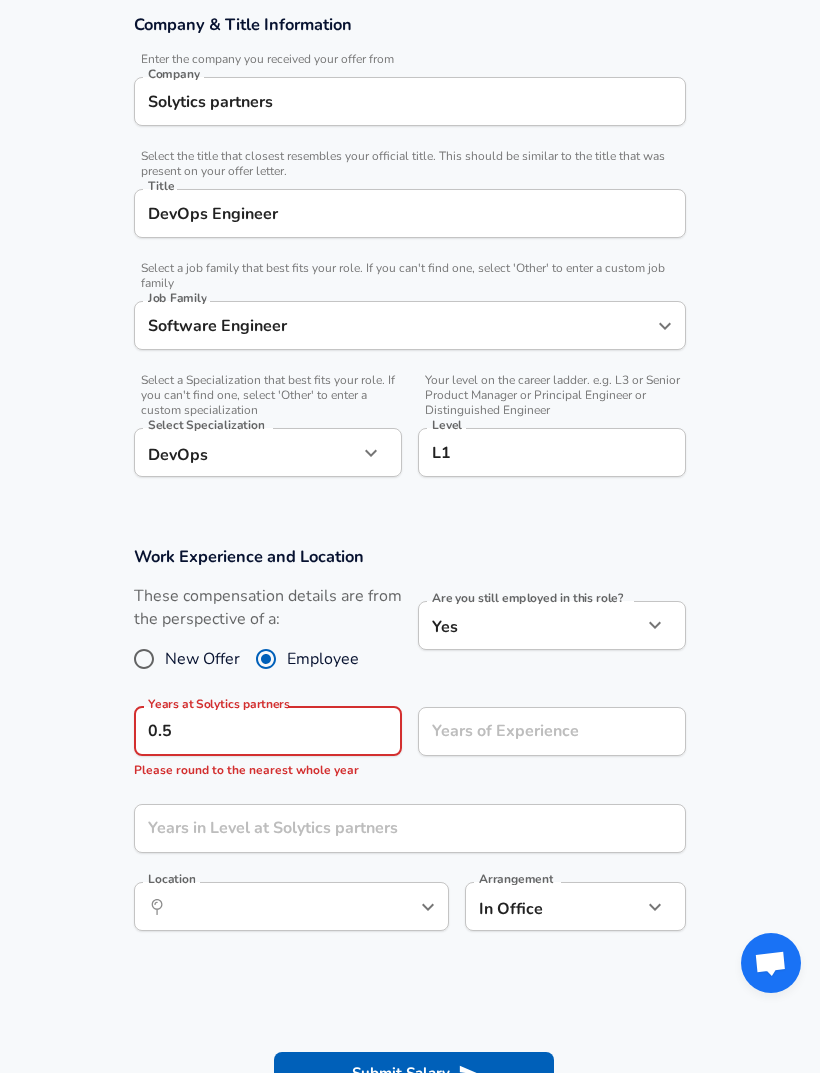 click on "Work Experience and Location These compensation details are from the perspective of a: New Offer Employee Are you still employed in this role? Yes yes Are you still employed in this role? Years at Solytics partners 0.5 Years at Solytics partners Please round to the nearest whole year Years of Experience Years of Experience Years in Level at Solytics partners Years in Level at Solytics partners Location ​ Location Arrangement In Office office Arrangement" at bounding box center [410, 749] 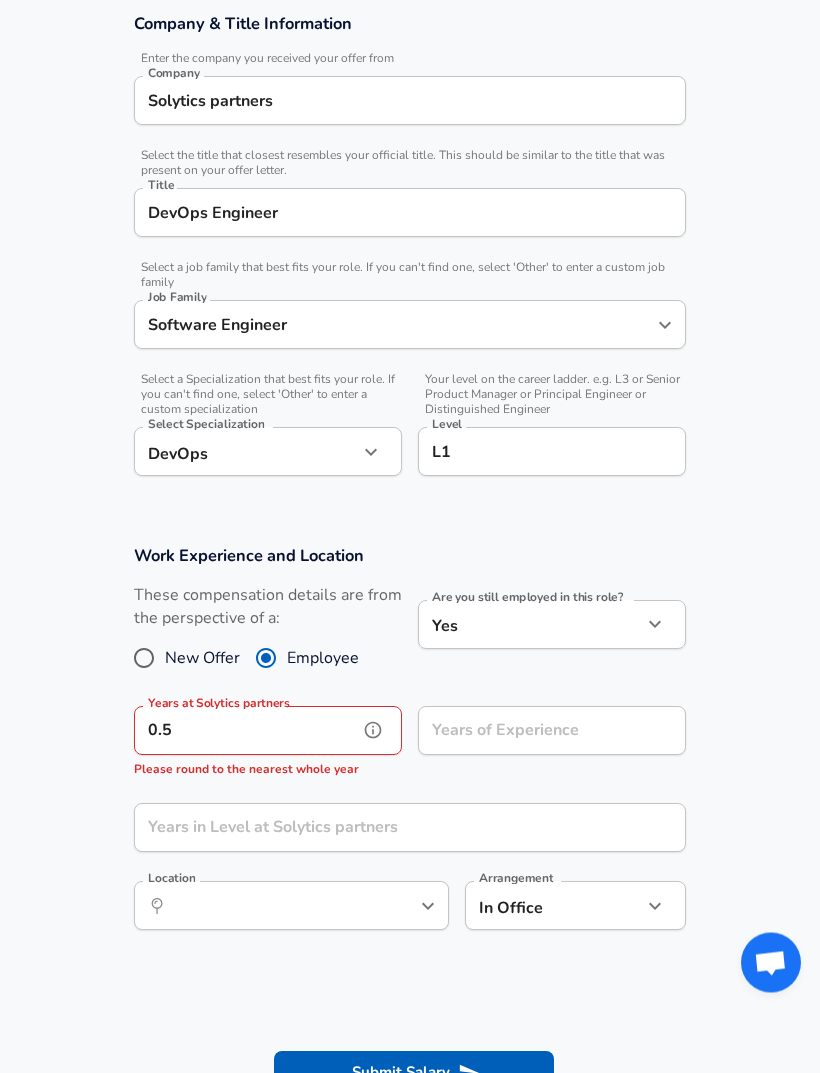 click on "0.5" at bounding box center (246, 731) 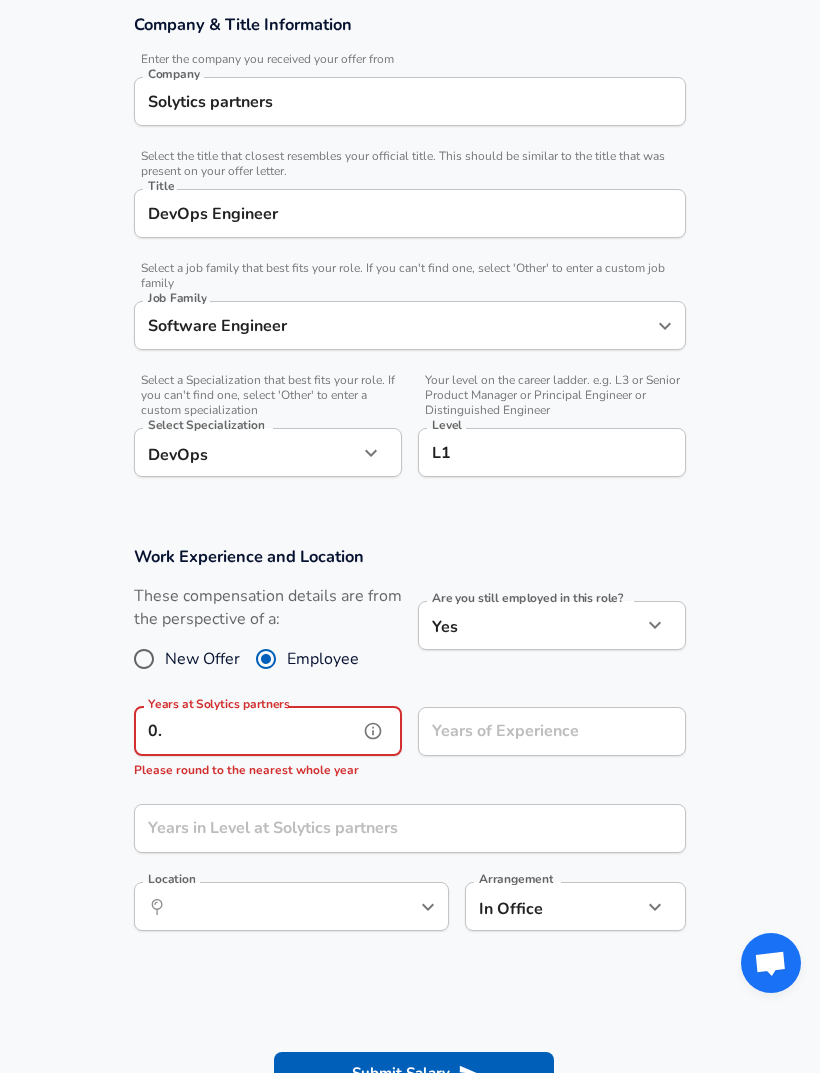 type on "0" 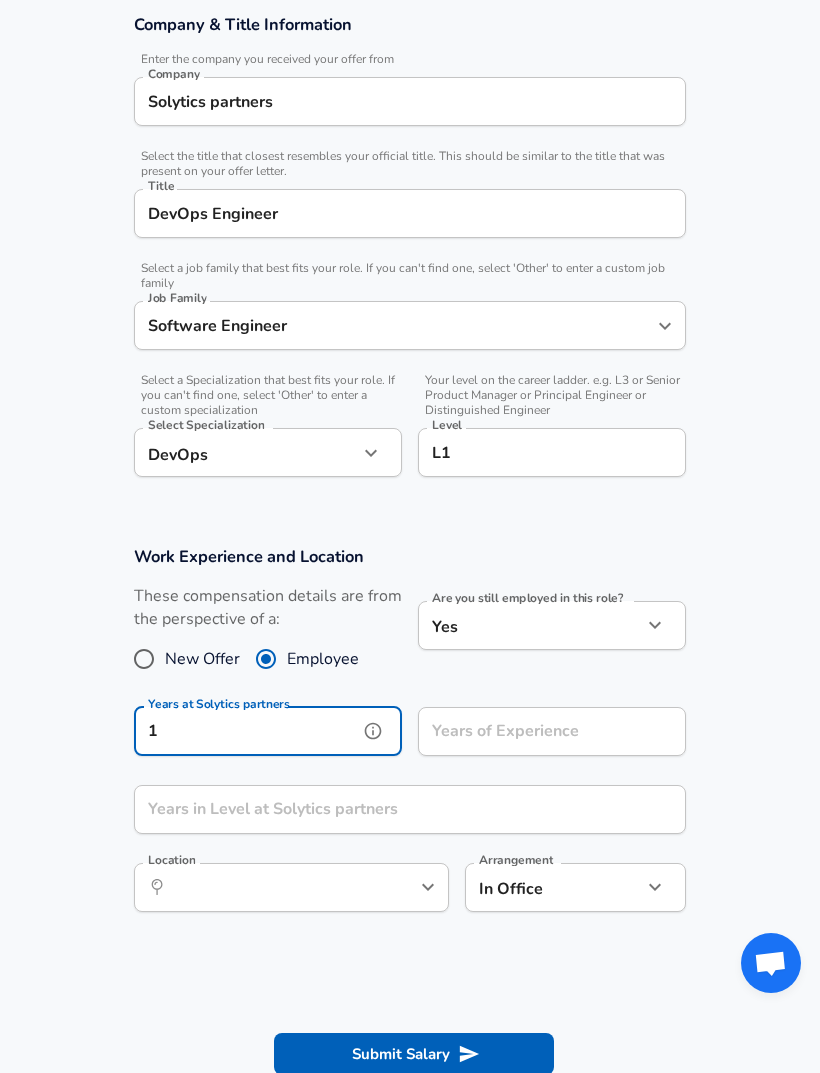 type on "1" 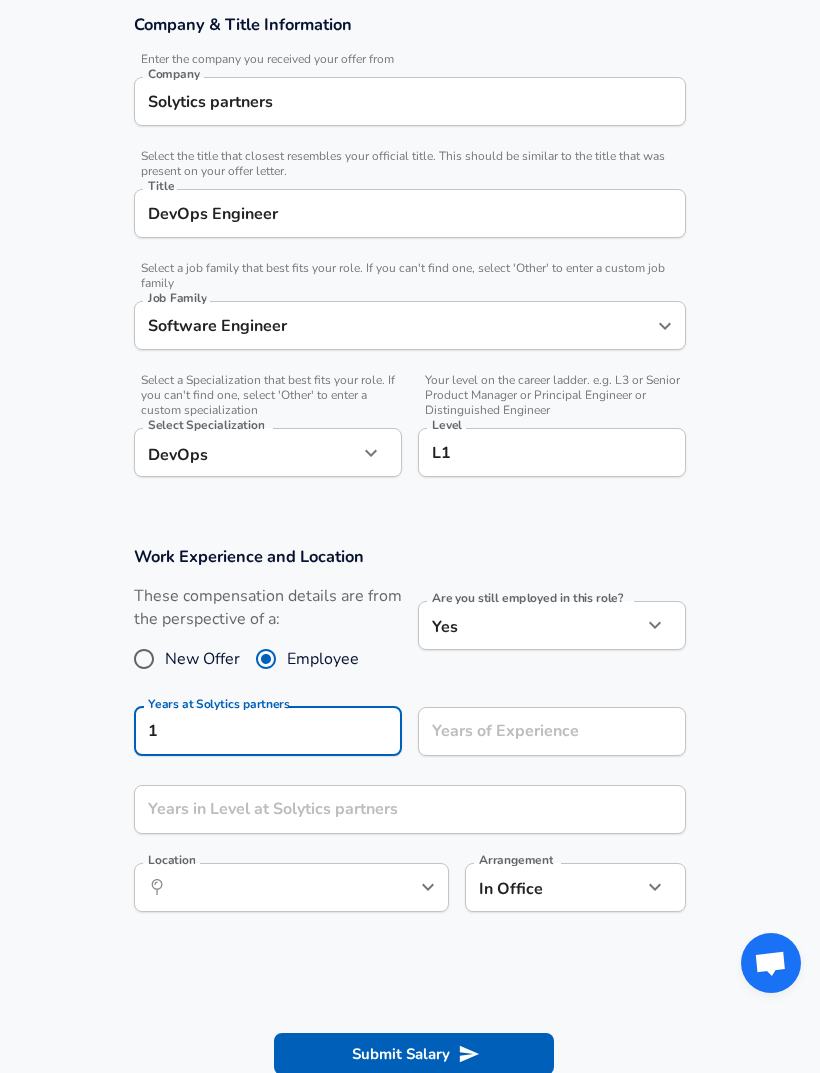 click on "Work Experience and Location These compensation details are from the perspective of a: New Offer Employee Are you still employed in this role? Yes yes Are you still employed in this role? Years at Solytics partners 1 Years at Solytics partners Years of Experience Years of Experience Years in Level at Solytics partners Years in Level at Solytics partners Location ​ Location Arrangement In Office office Arrangement" at bounding box center [410, 739] 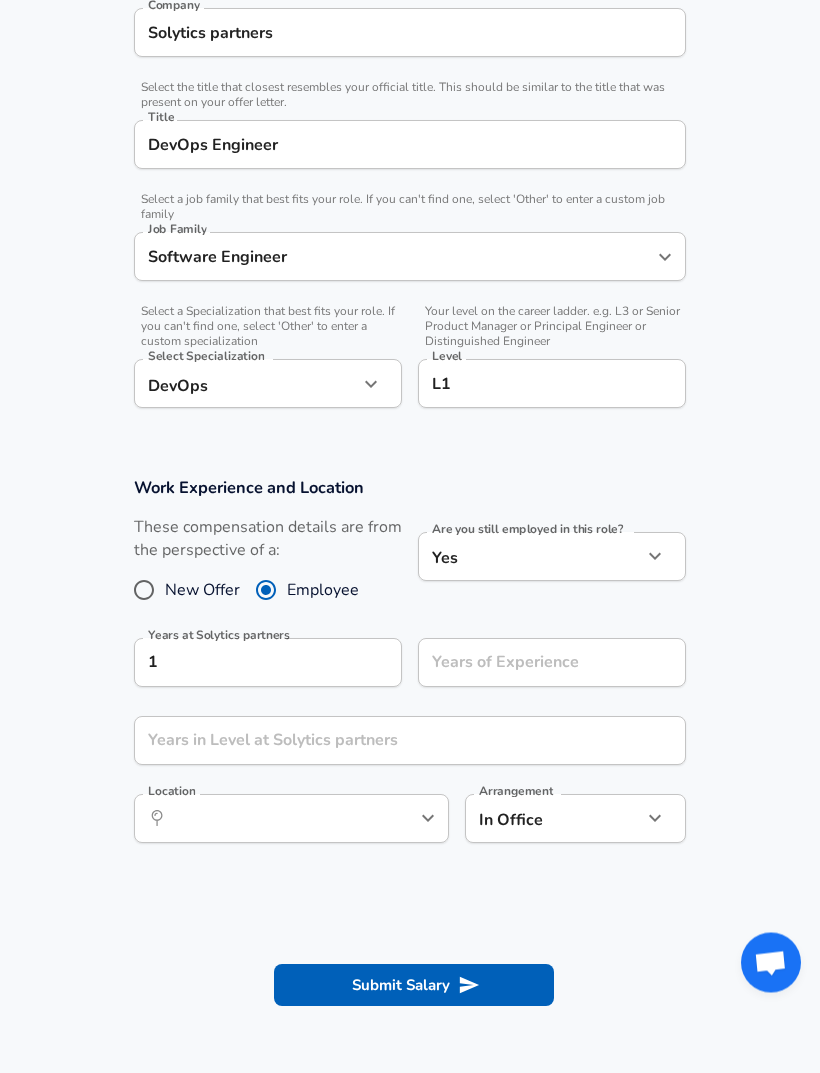 scroll, scrollTop: 435, scrollLeft: 0, axis: vertical 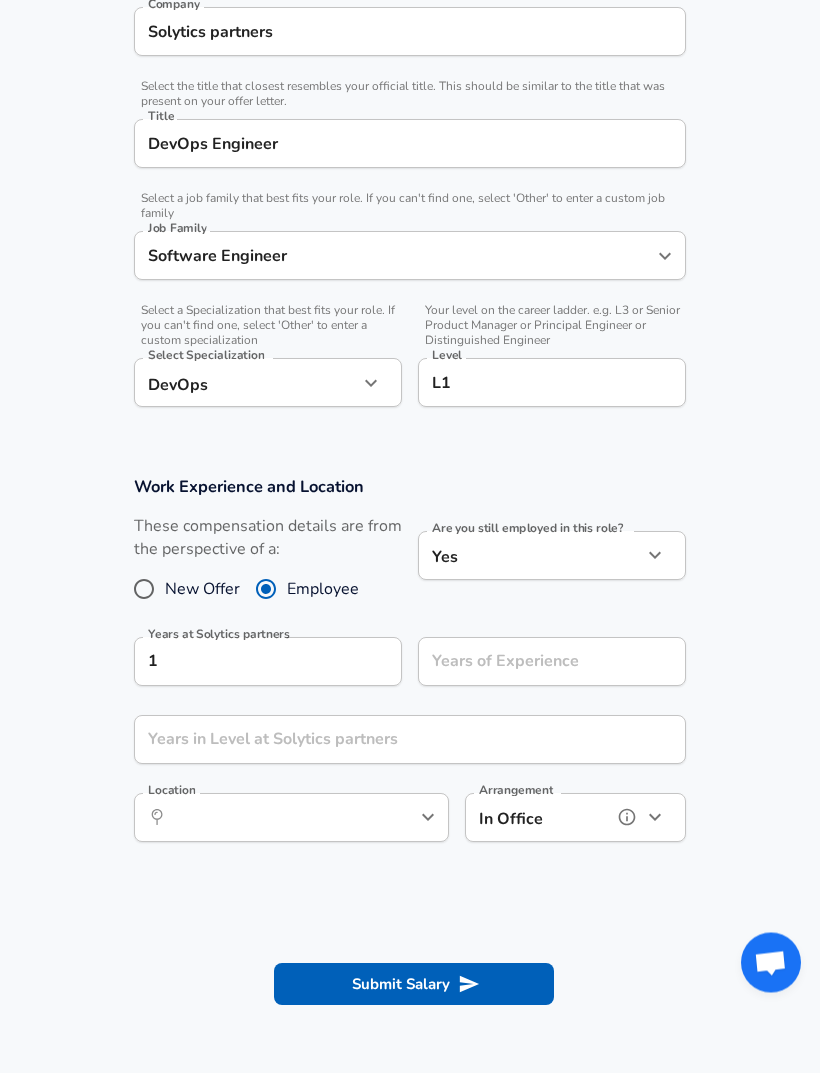 click 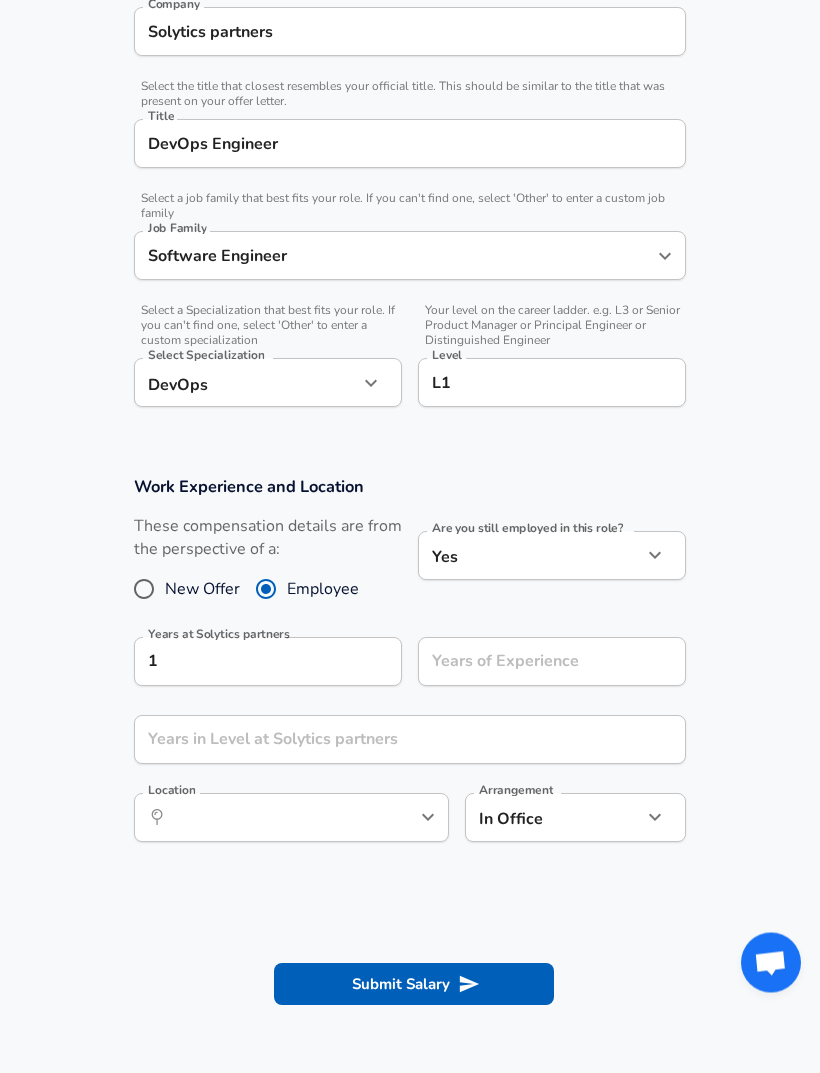 scroll, scrollTop: 436, scrollLeft: 0, axis: vertical 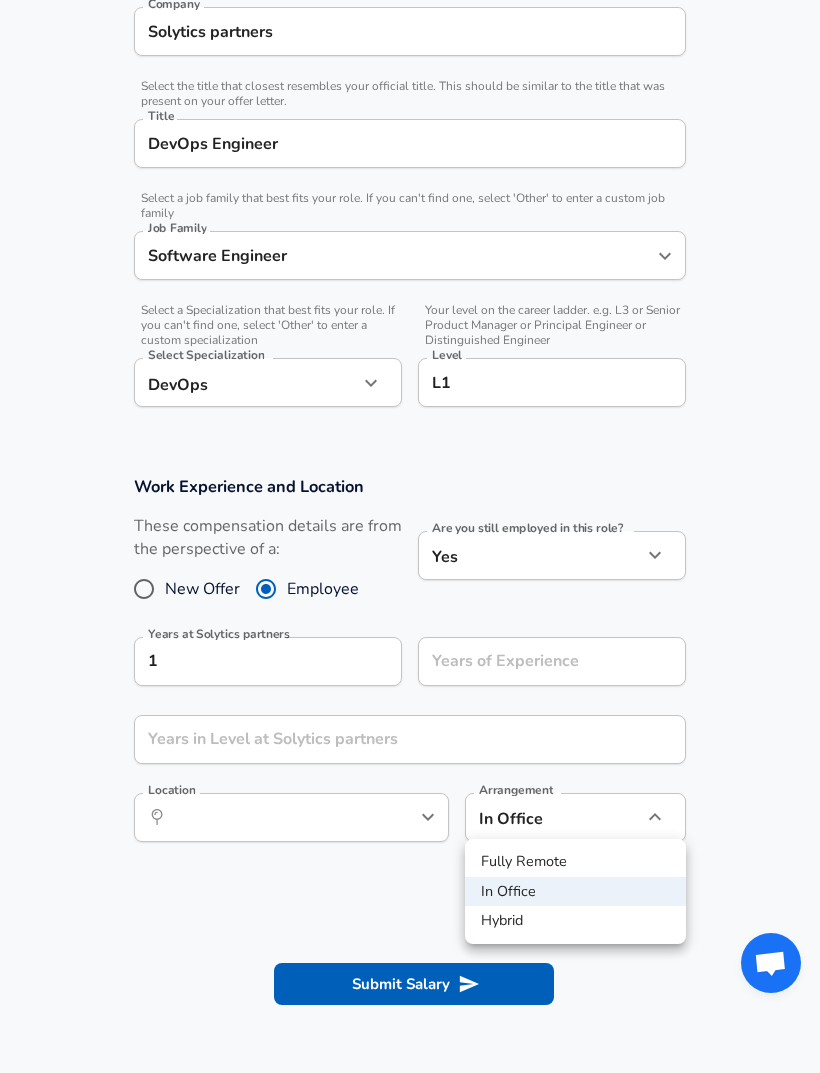 click on "Fully Remote" at bounding box center [575, 862] 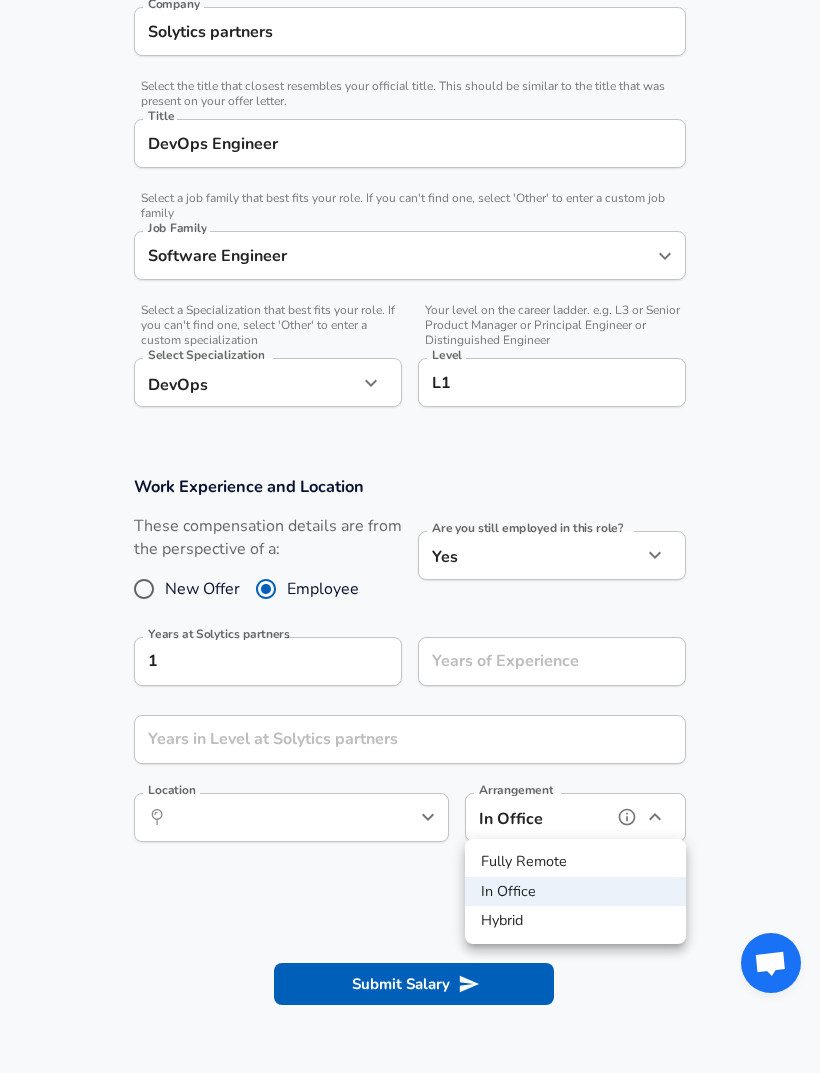 type on "remote" 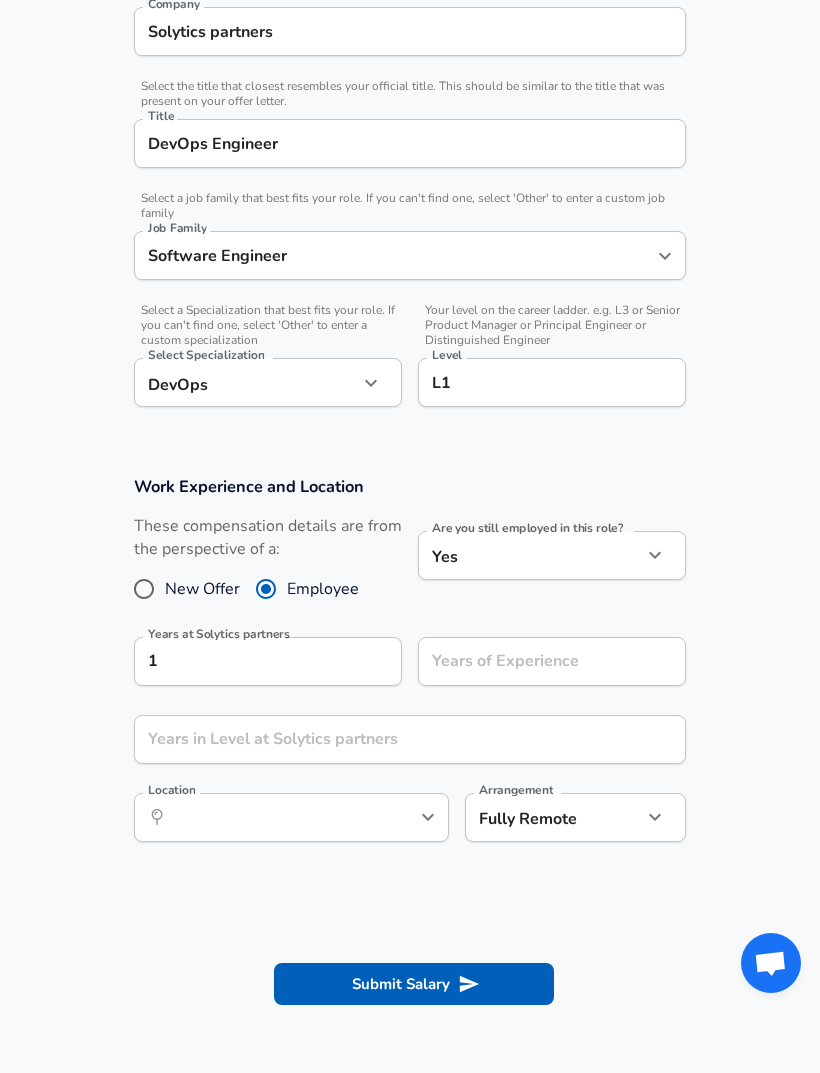 click on "Submit Salary" at bounding box center [414, 984] 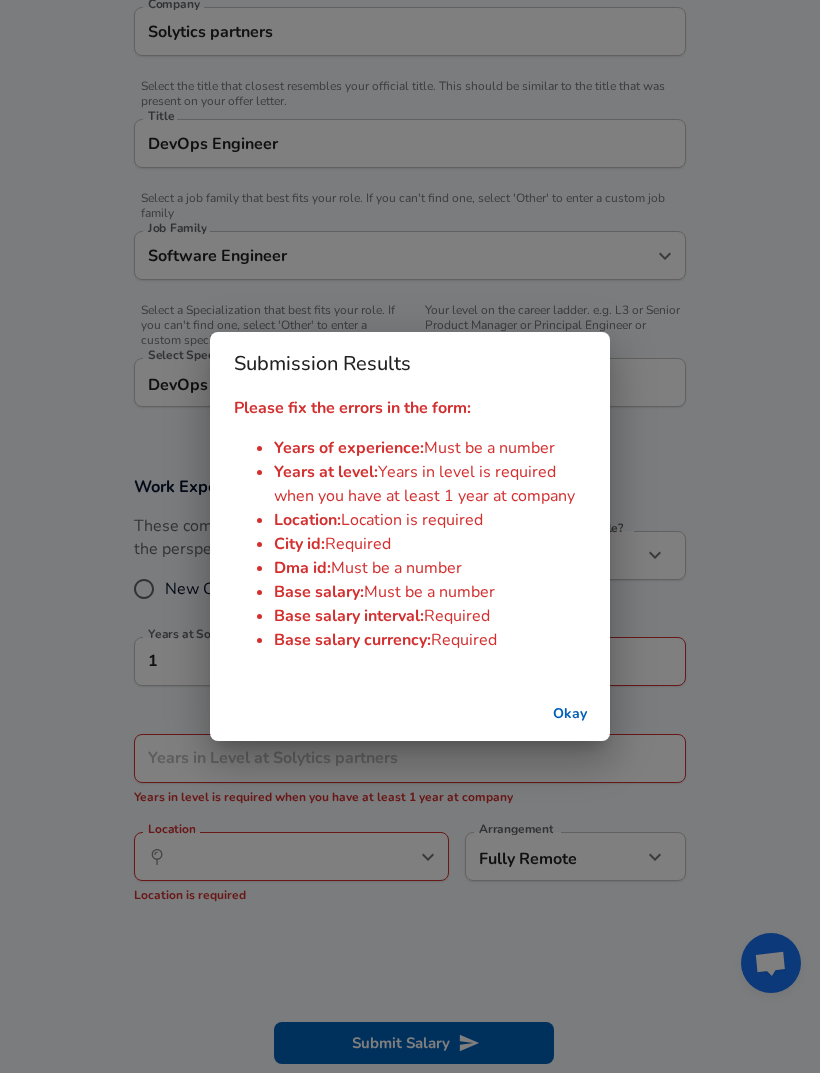 click on "Okay" at bounding box center [570, 714] 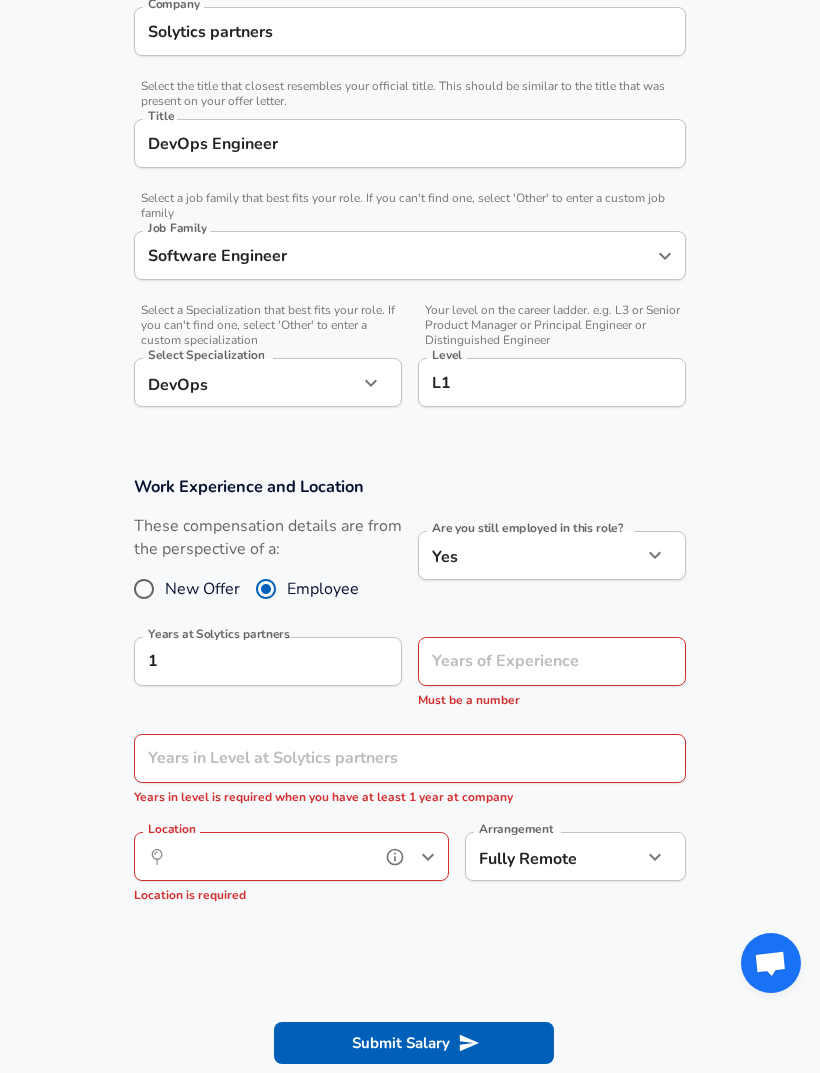 click on "Location" at bounding box center (269, 856) 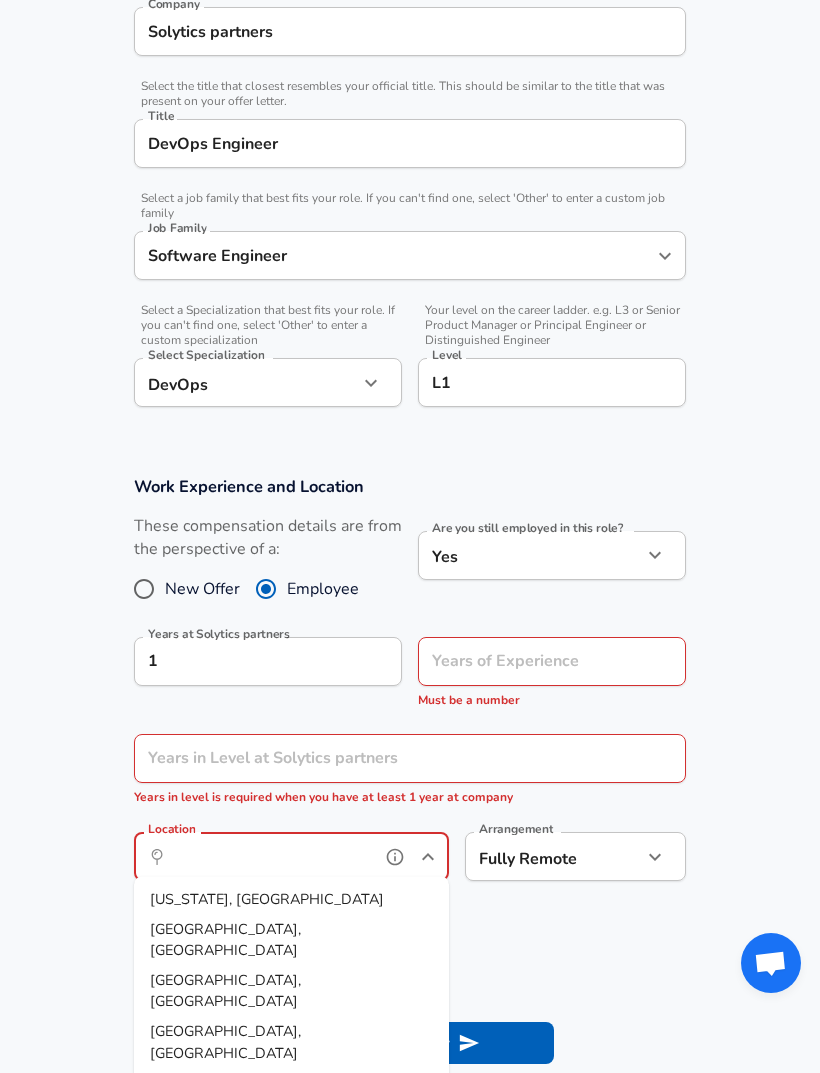 scroll, scrollTop: 615, scrollLeft: 0, axis: vertical 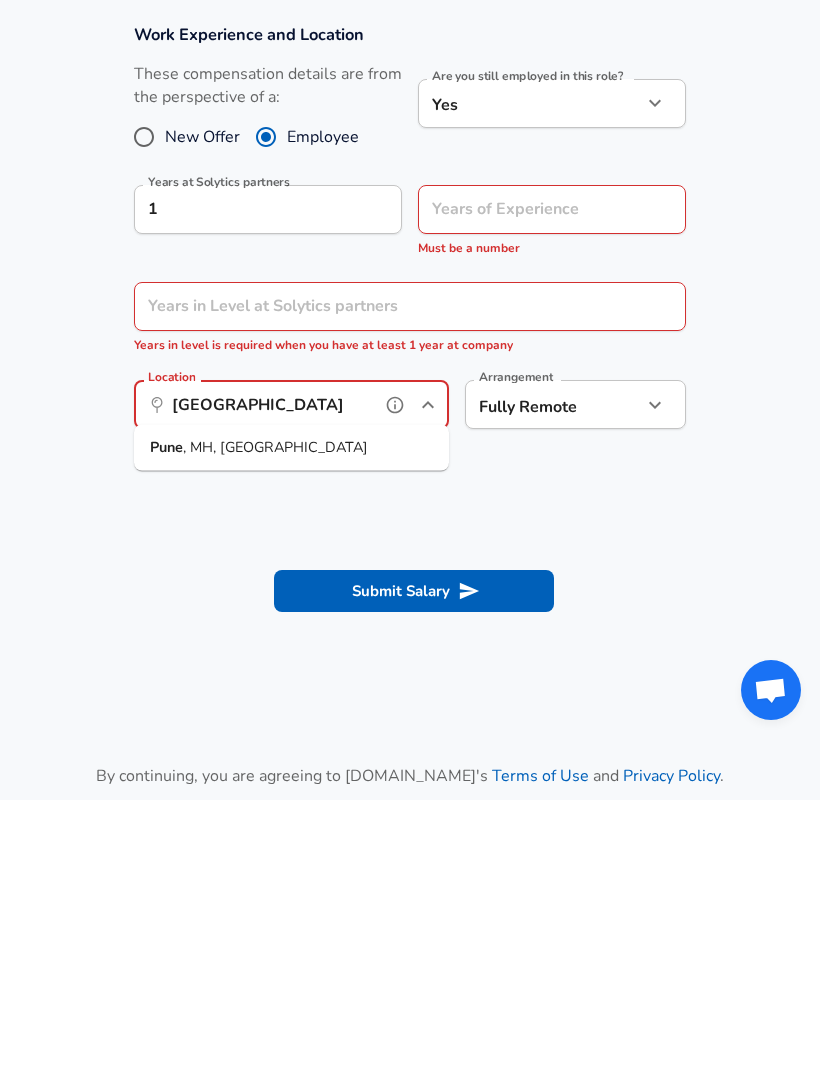 click on ", MH, [GEOGRAPHIC_DATA]" at bounding box center (275, 720) 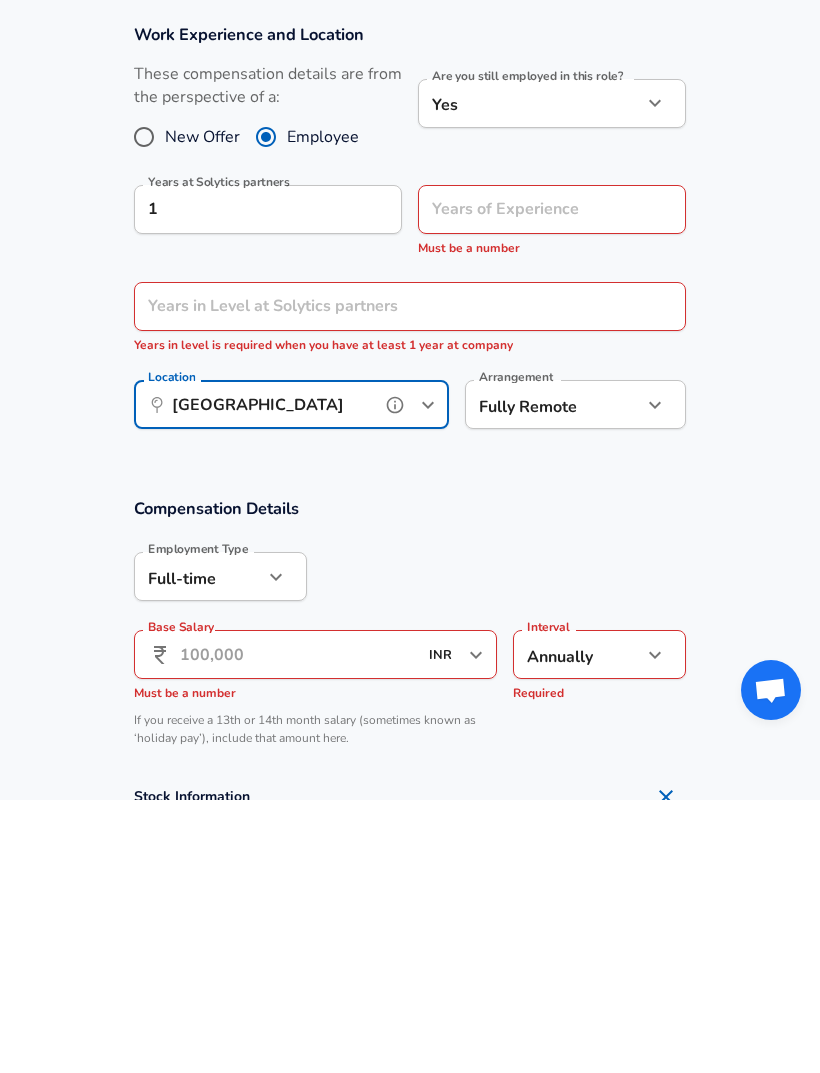 type on "Pune, MH, [GEOGRAPHIC_DATA]" 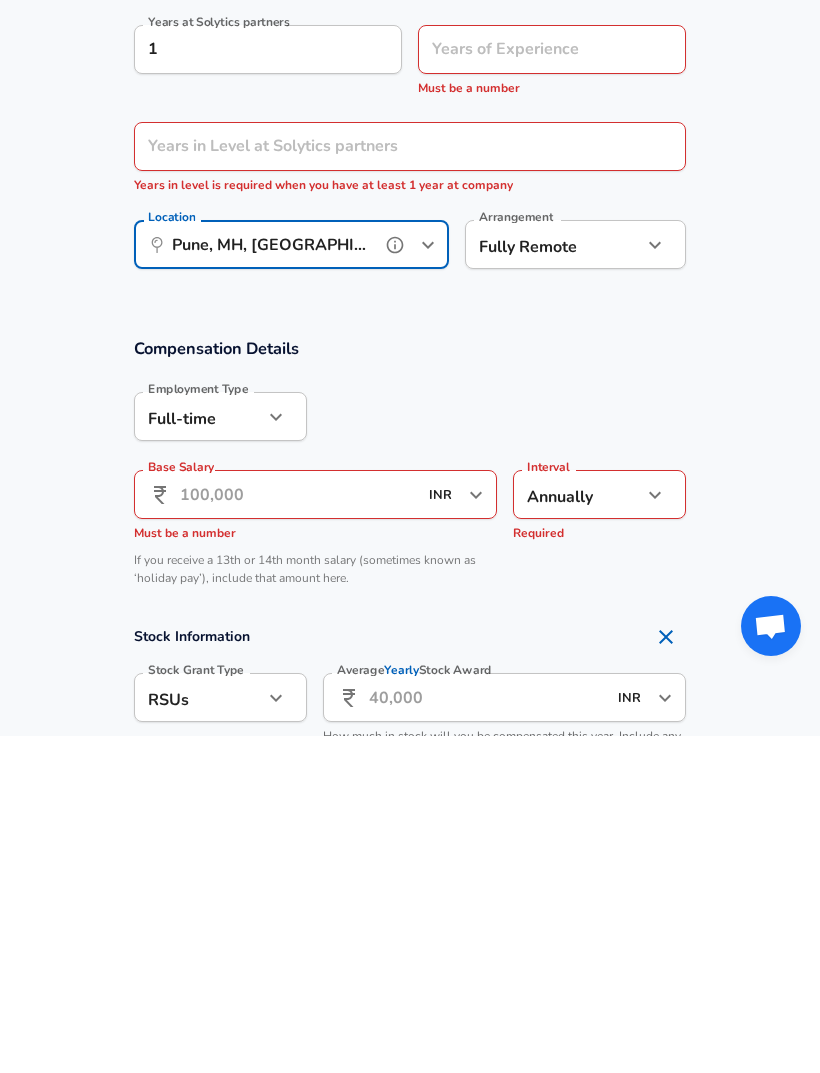 scroll, scrollTop: 712, scrollLeft: 0, axis: vertical 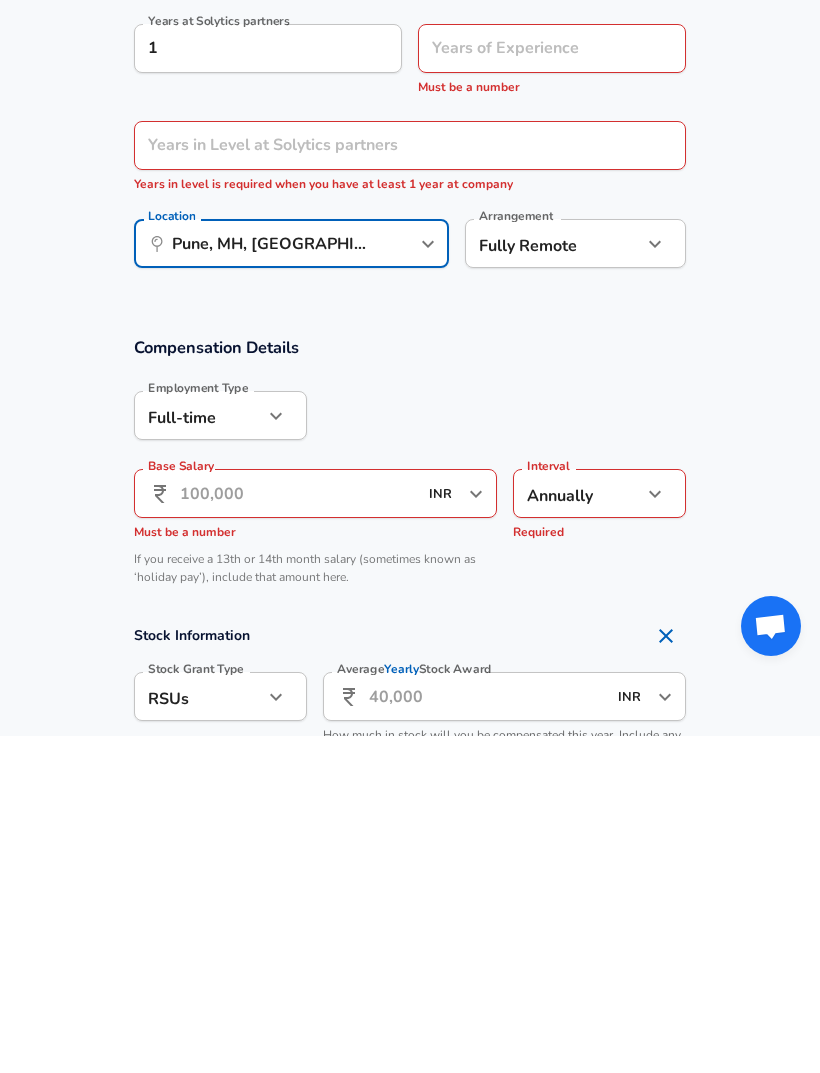 click on "Restart Add Your Salary Upload your offer letter   to verify your submission Enhance Privacy and Anonymity No Automatically hides specific fields until there are enough submissions to safely display the full details.   More Details Based on your submission and the data points that we have already collected, we will automatically hide and anonymize specific fields if there aren't enough data points to remain sufficiently anonymous. Company & Title Information   Enter the company you received your offer from Company Solytics partners Company   Select the title that closest resembles your official title. This should be similar to the title that was present on your offer letter. Title DevOps Engineer Title   Select a job family that best fits your role. If you can't find one, select 'Other' to enter a custom job family Job Family Software Engineer Job Family   Select a Specialization that best fits your role. If you can't find one, select 'Other' to enter a custom specialization Select Specialization DevOps   L1" at bounding box center (410, -176) 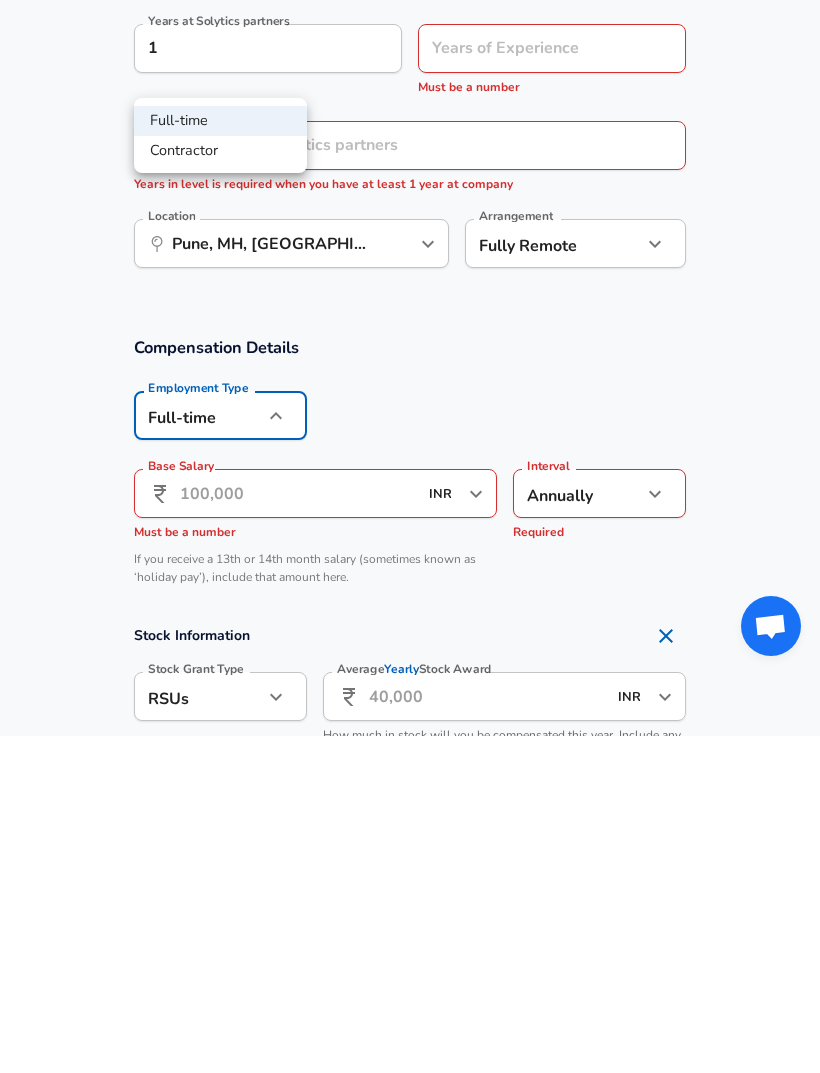 scroll, scrollTop: 1049, scrollLeft: 0, axis: vertical 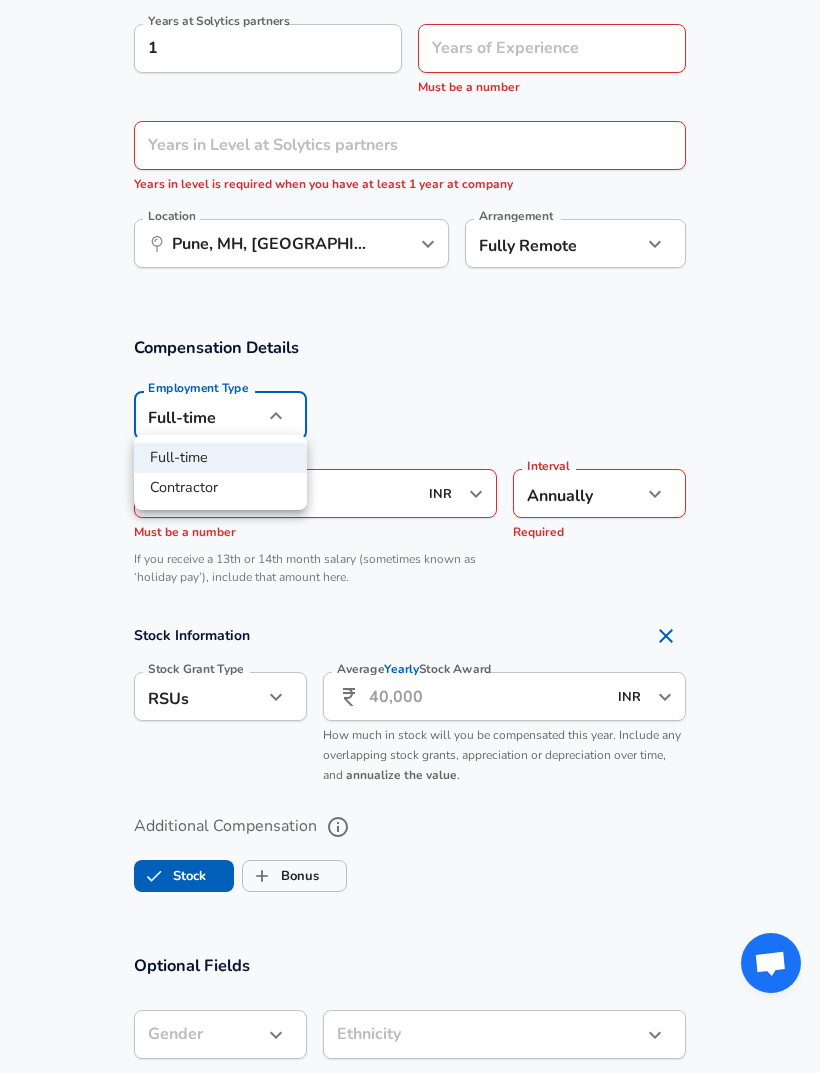 click on "Contractor" at bounding box center [220, 488] 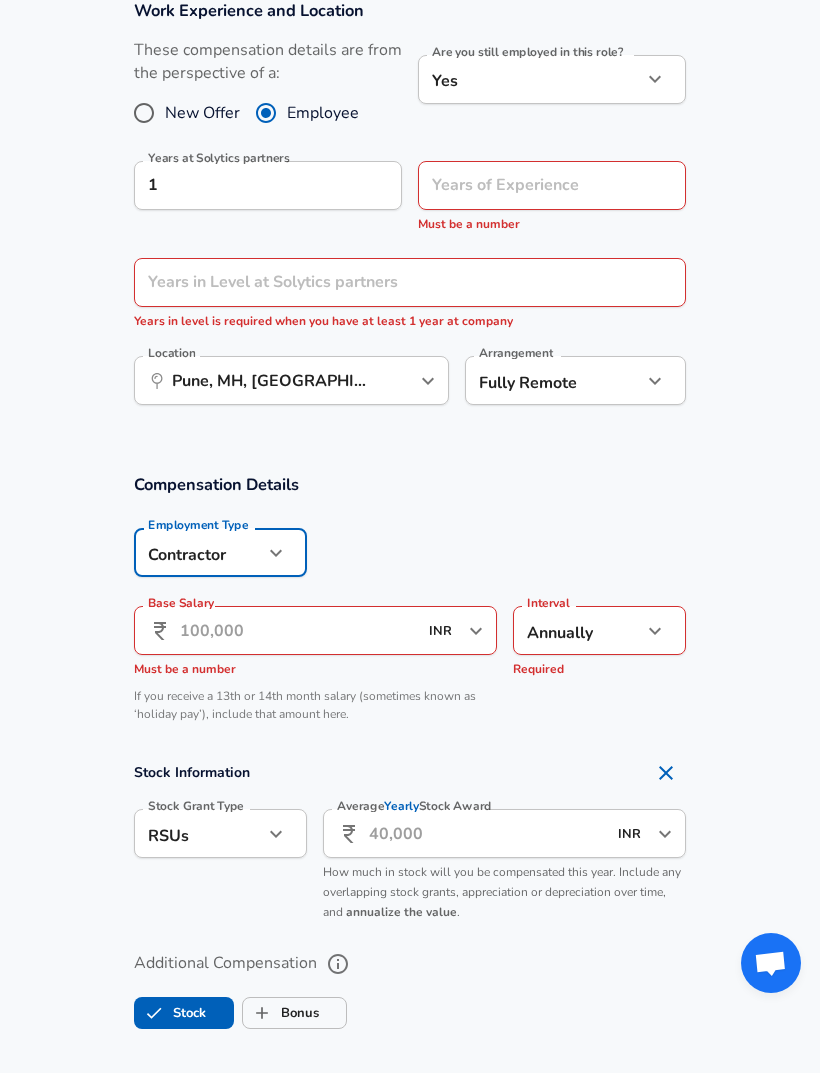 scroll, scrollTop: 909, scrollLeft: 0, axis: vertical 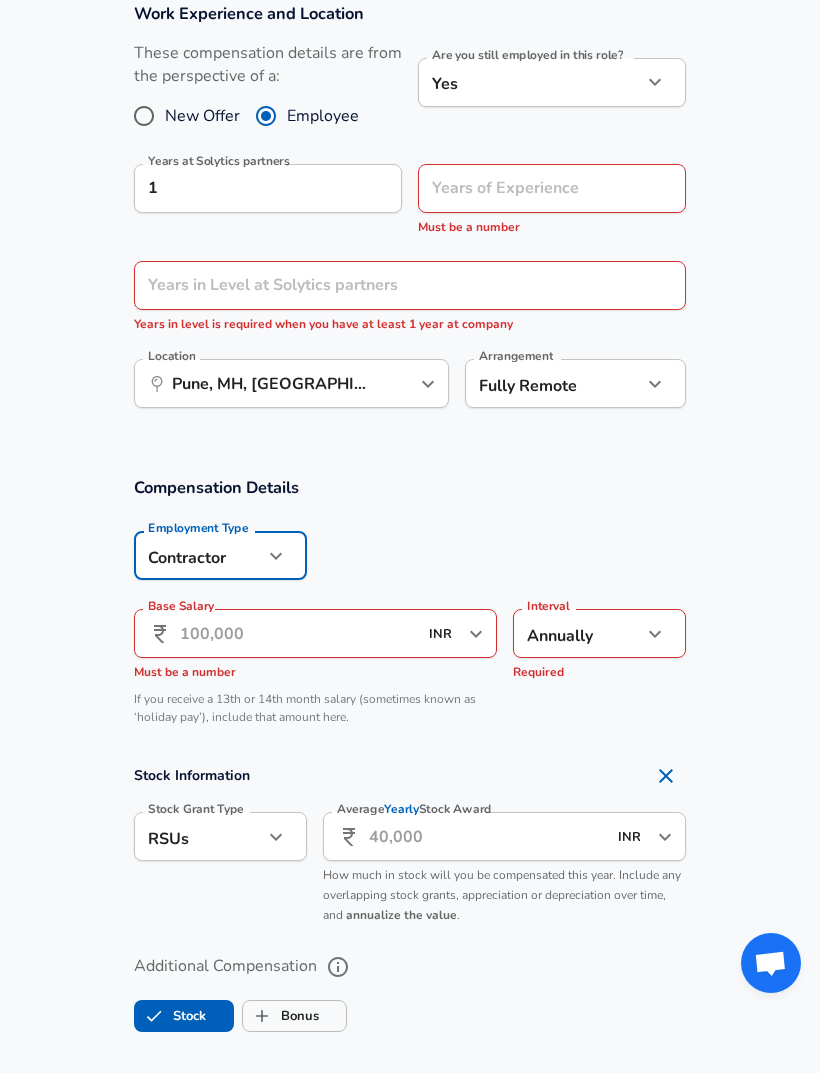 click on "Base Salary" at bounding box center [298, 633] 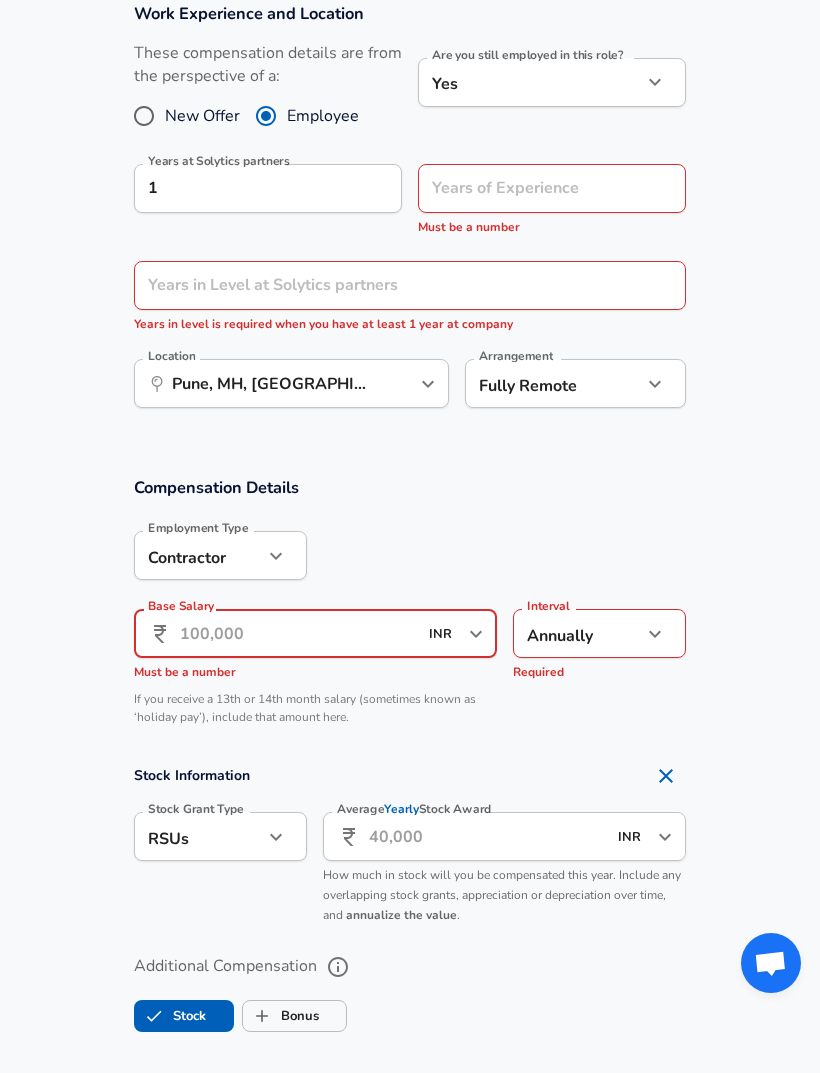 click on "Restart Add Your Salary Upload your offer letter   to verify your submission Enhance Privacy and Anonymity No Automatically hides specific fields until there are enough submissions to safely display the full details.   More Details Based on your submission and the data points that we have already collected, we will automatically hide and anonymize specific fields if there aren't enough data points to remain sufficiently anonymous. Company & Title Information   Enter the company you received your offer from Company Solytics partners Company   Select the title that closest resembles your official title. This should be similar to the title that was present on your offer letter. Title DevOps Engineer Title   Select a job family that best fits your role. If you can't find one, select 'Other' to enter a custom job family Job Family Software Engineer Job Family   Select a Specialization that best fits your role. If you can't find one, select 'Other' to enter a custom specialization Select Specialization DevOps   L1" at bounding box center (410, -373) 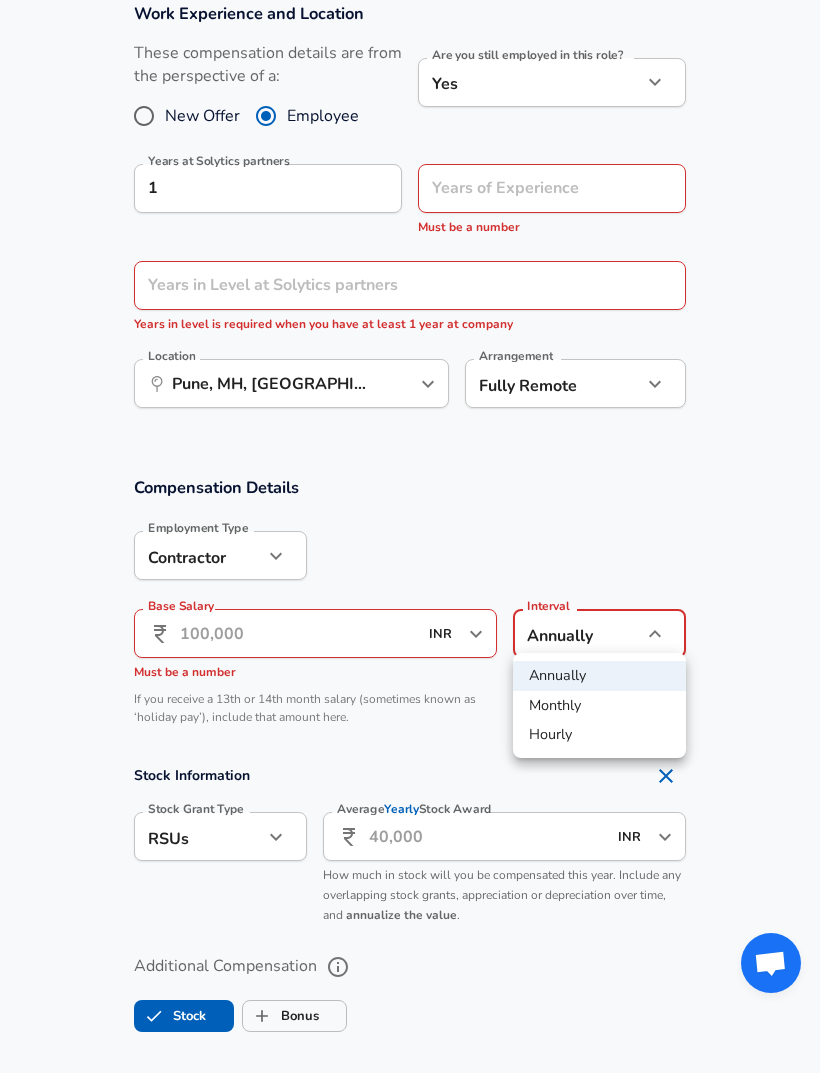 click on "Monthly" at bounding box center [599, 706] 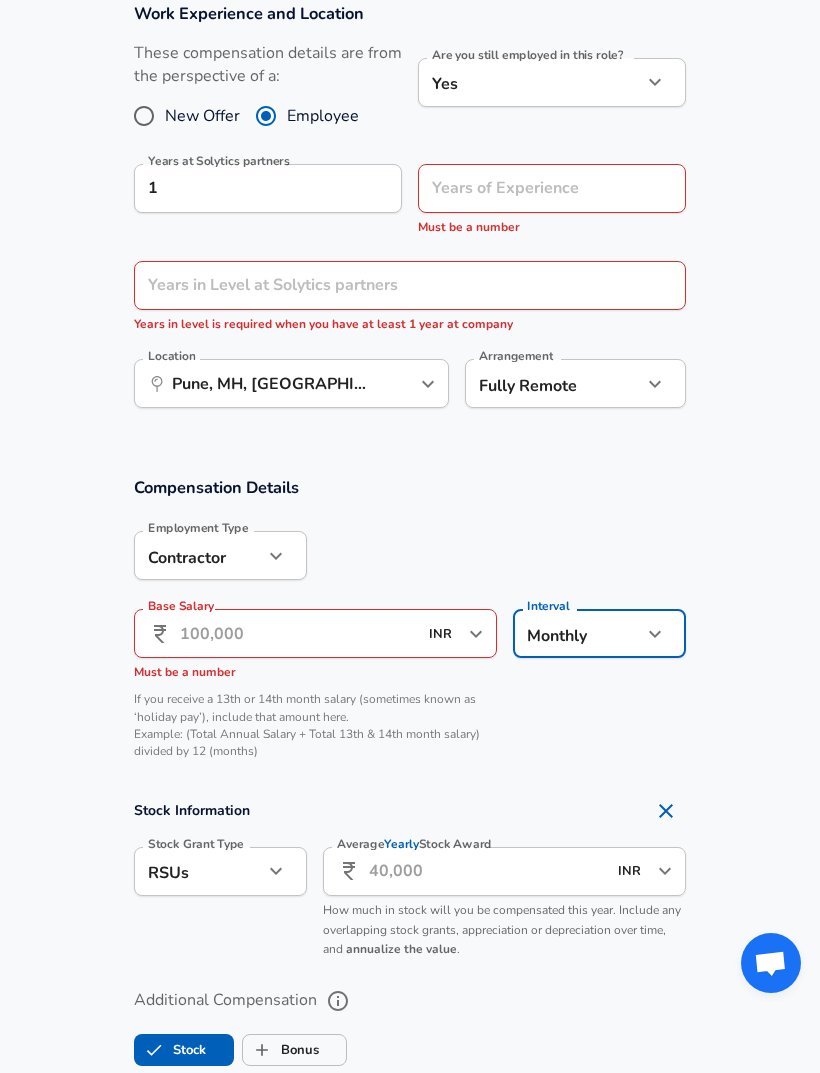 type on "monthly" 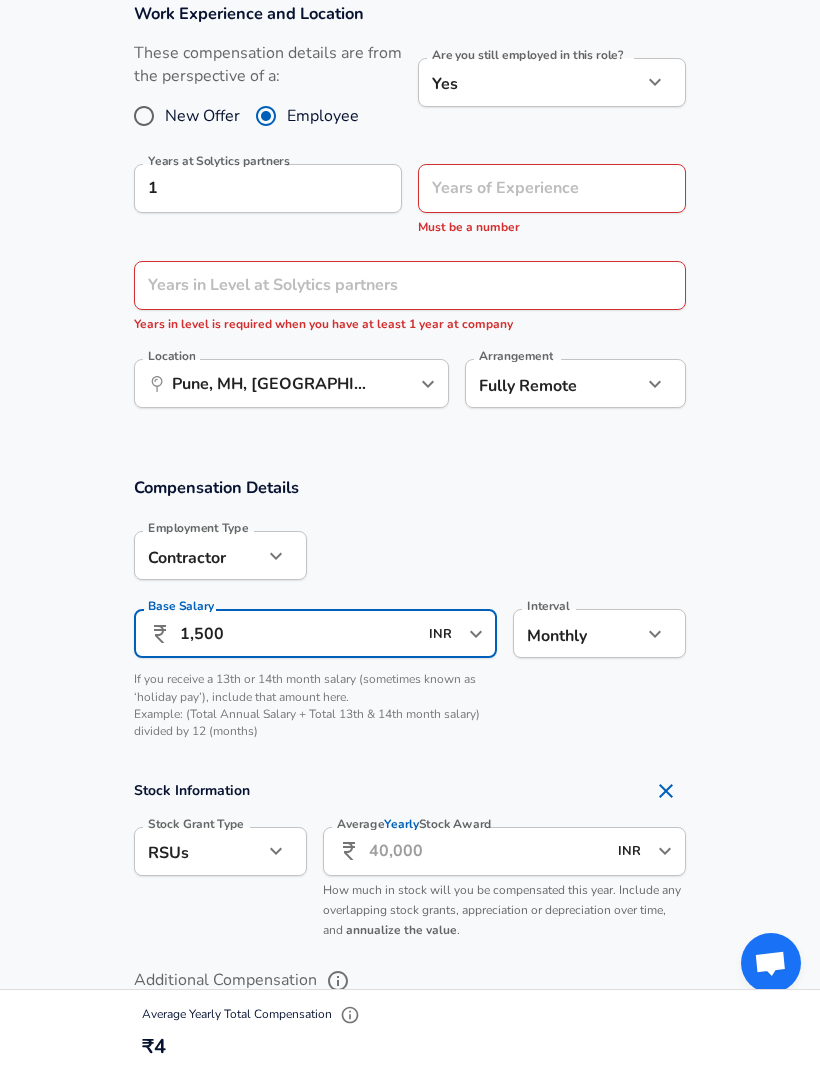 type on "15,000" 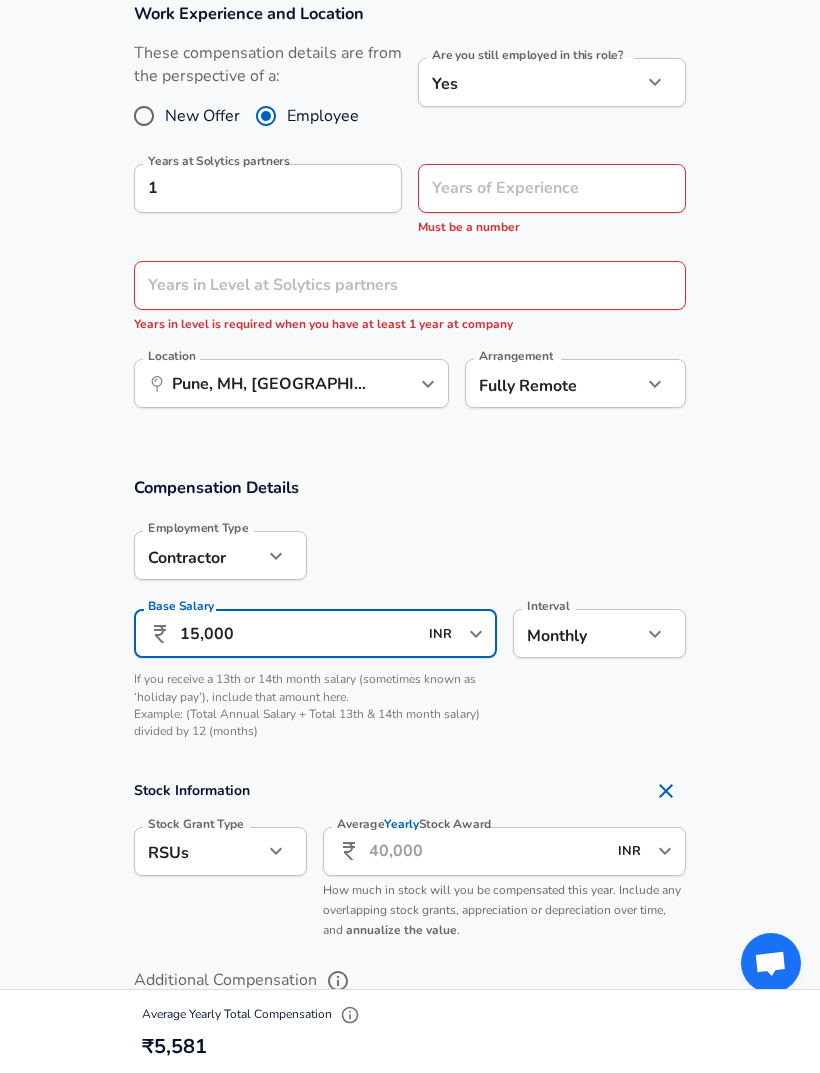 click on "Compensation Details Employment Type [DEMOGRAPHIC_DATA] [DEMOGRAPHIC_DATA] Employment Type Base Salary ​ 15,000 INR ​ Required Base Salary Interval Monthly monthly Interval If you receive a 13th or 14th month salary (sometimes known as ‘holiday pay’), include that amount here.  Example: (Total Annual Salary + Total 13th & 14th month salary) divided by 12 (months)" at bounding box center [410, 614] 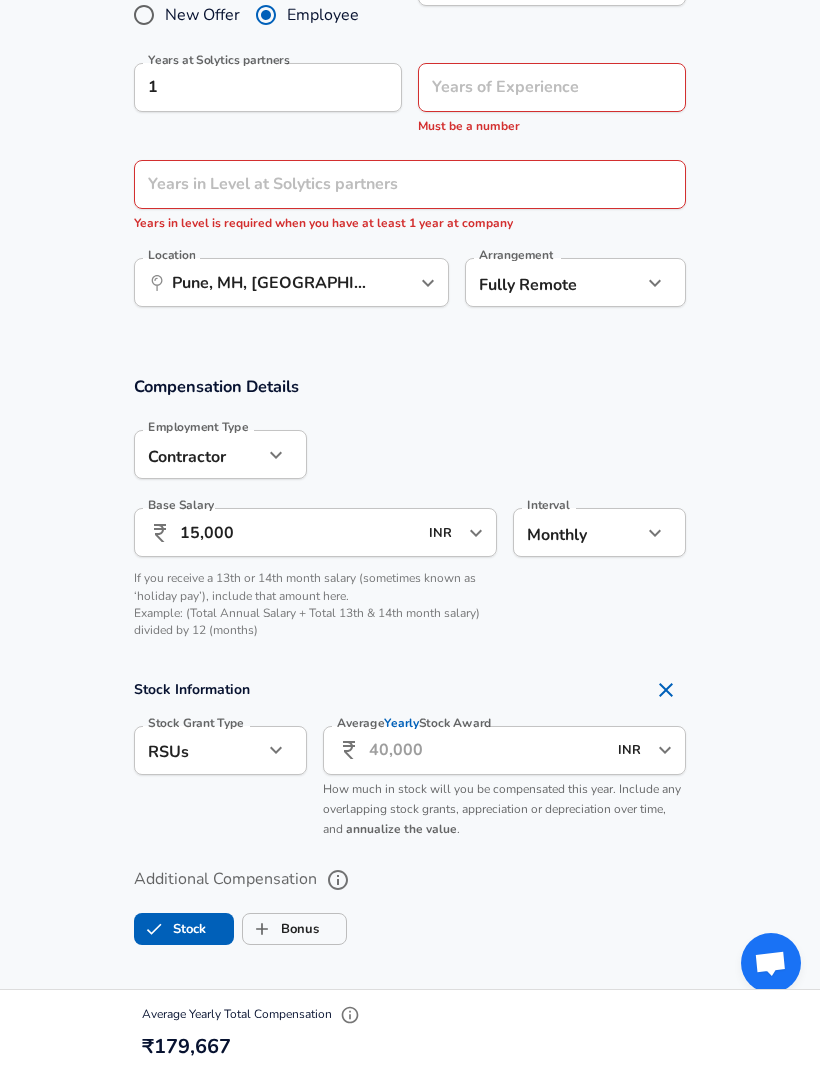 scroll, scrollTop: 1023, scrollLeft: 0, axis: vertical 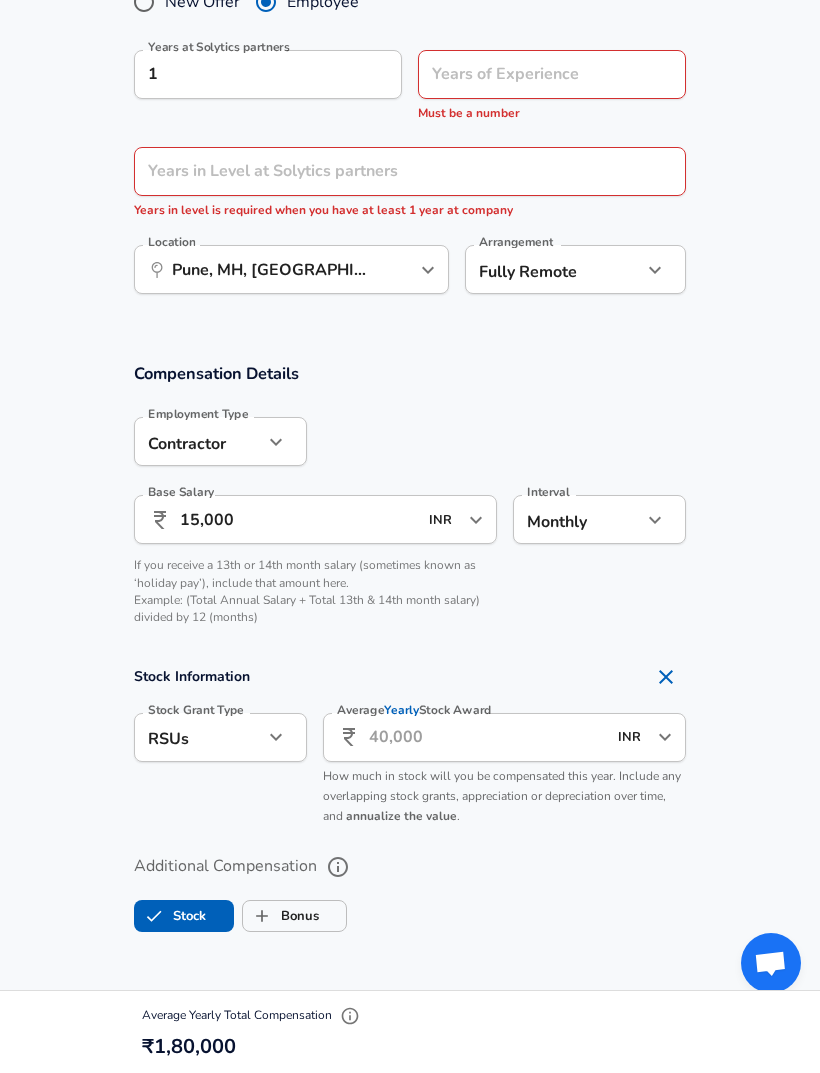 click 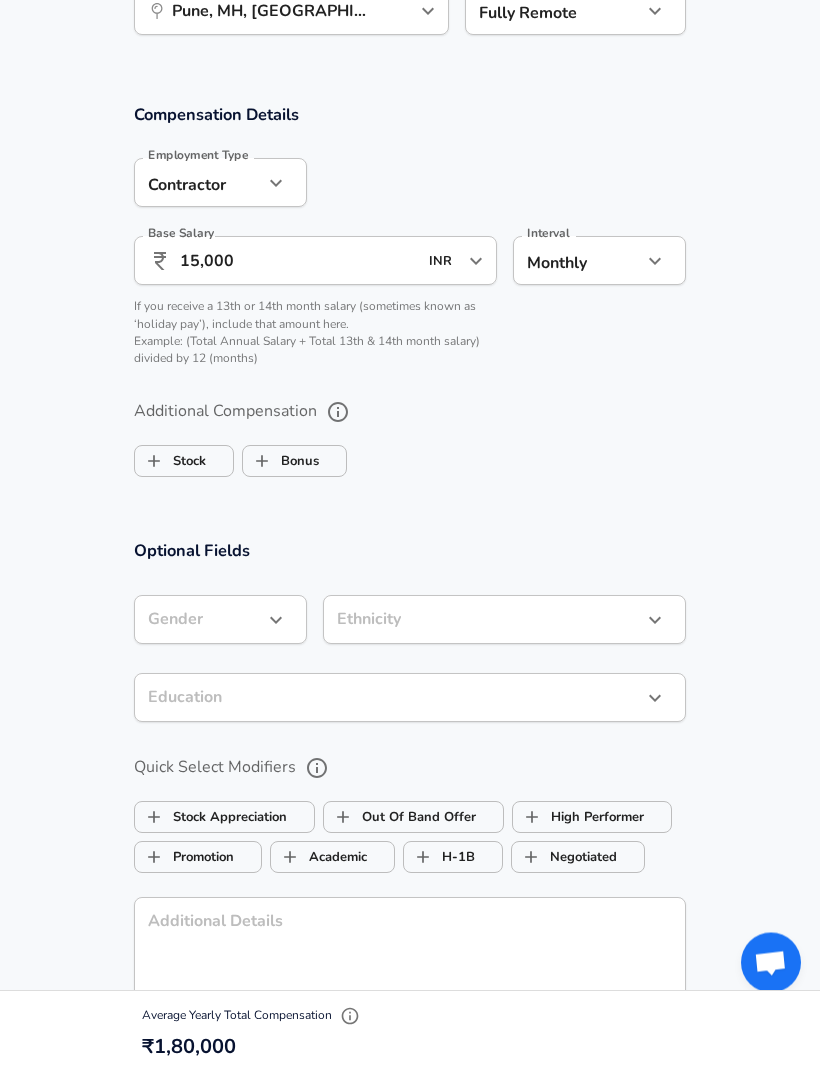 scroll, scrollTop: 1297, scrollLeft: 0, axis: vertical 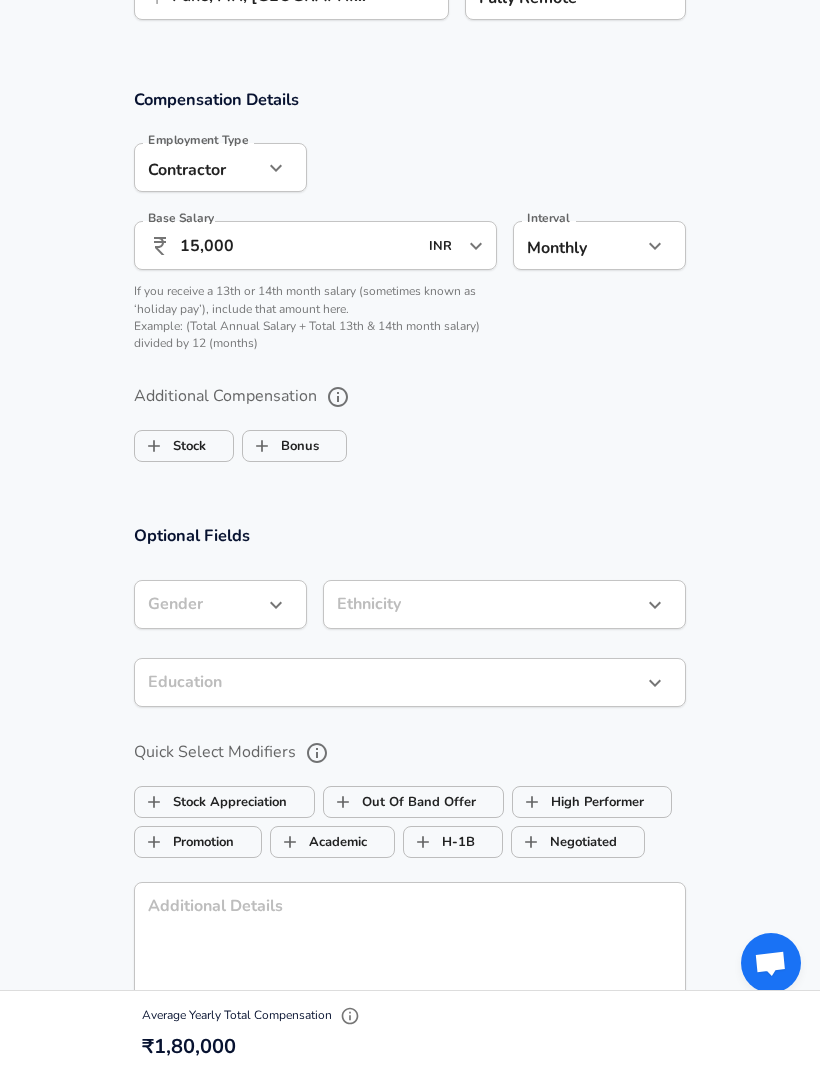 click on "Restart Add Your Salary Upload your offer letter   to verify your submission Enhance Privacy and Anonymity No Automatically hides specific fields until there are enough submissions to safely display the full details.   More Details Based on your submission and the data points that we have already collected, we will automatically hide and anonymize specific fields if there aren't enough data points to remain sufficiently anonymous. Company & Title Information   Enter the company you received your offer from Company Solytics partners Company   Select the title that closest resembles your official title. This should be similar to the title that was present on your offer letter. Title DevOps Engineer Title   Select a job family that best fits your role. If you can't find one, select 'Other' to enter a custom job family Job Family Software Engineer Job Family   Select a Specialization that best fits your role. If you can't find one, select 'Other' to enter a custom specialization Select Specialization DevOps   L1" at bounding box center (410, -761) 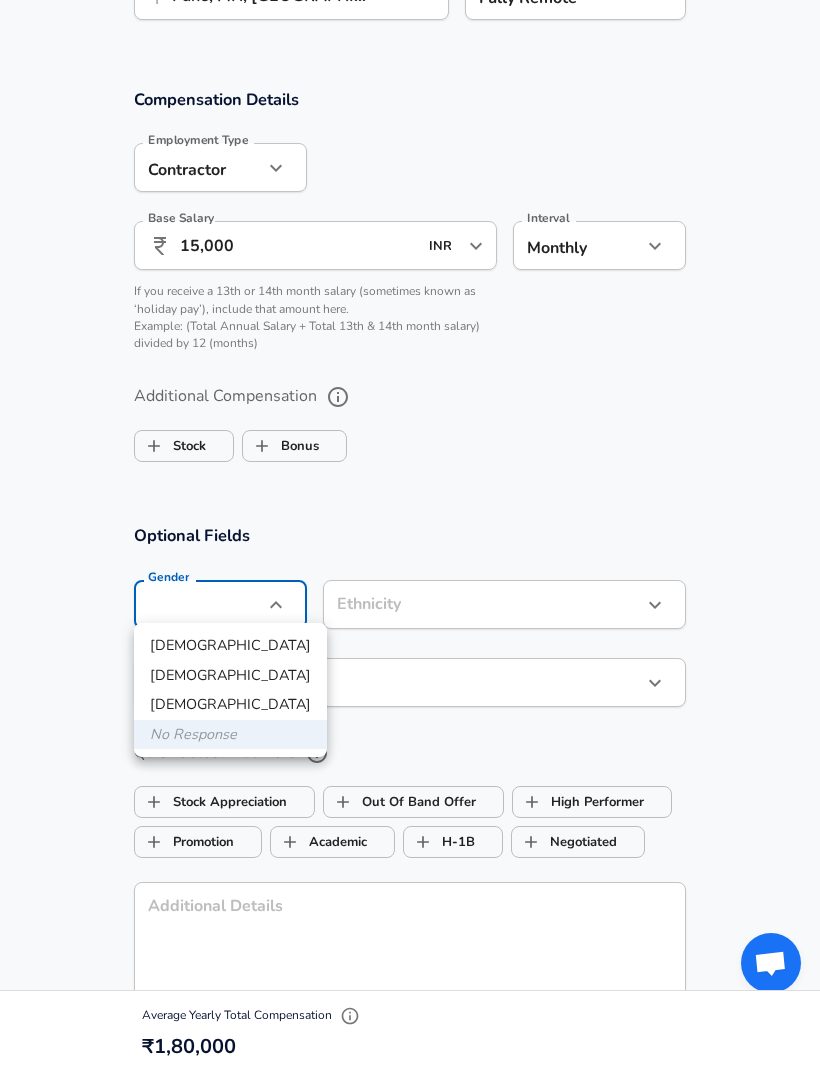 click on "[DEMOGRAPHIC_DATA]" at bounding box center [230, 646] 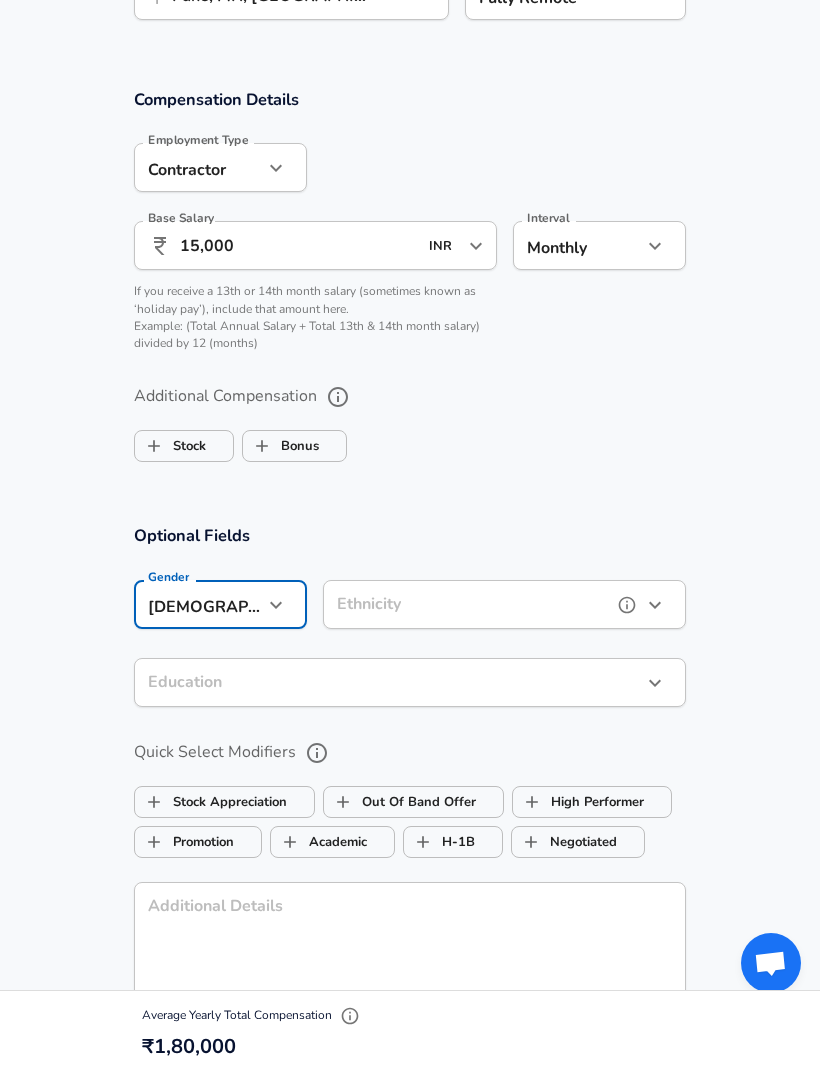 click at bounding box center (655, 605) 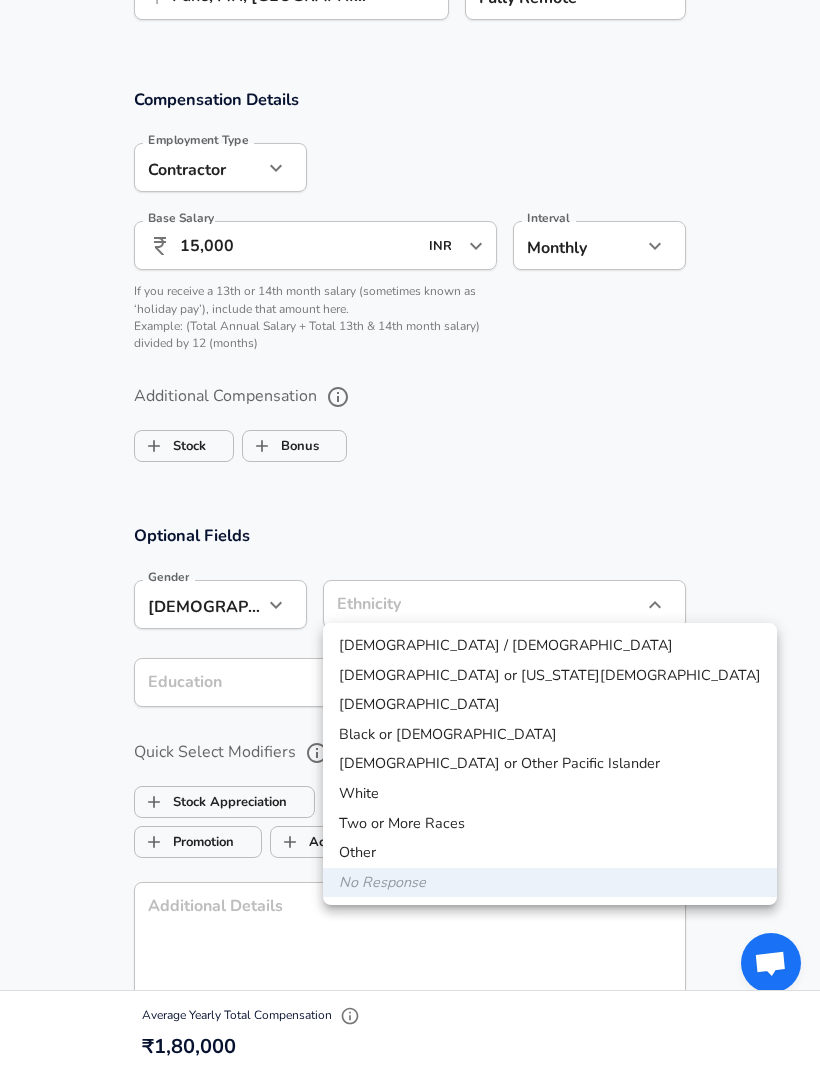 click on "[DEMOGRAPHIC_DATA]" at bounding box center (550, 705) 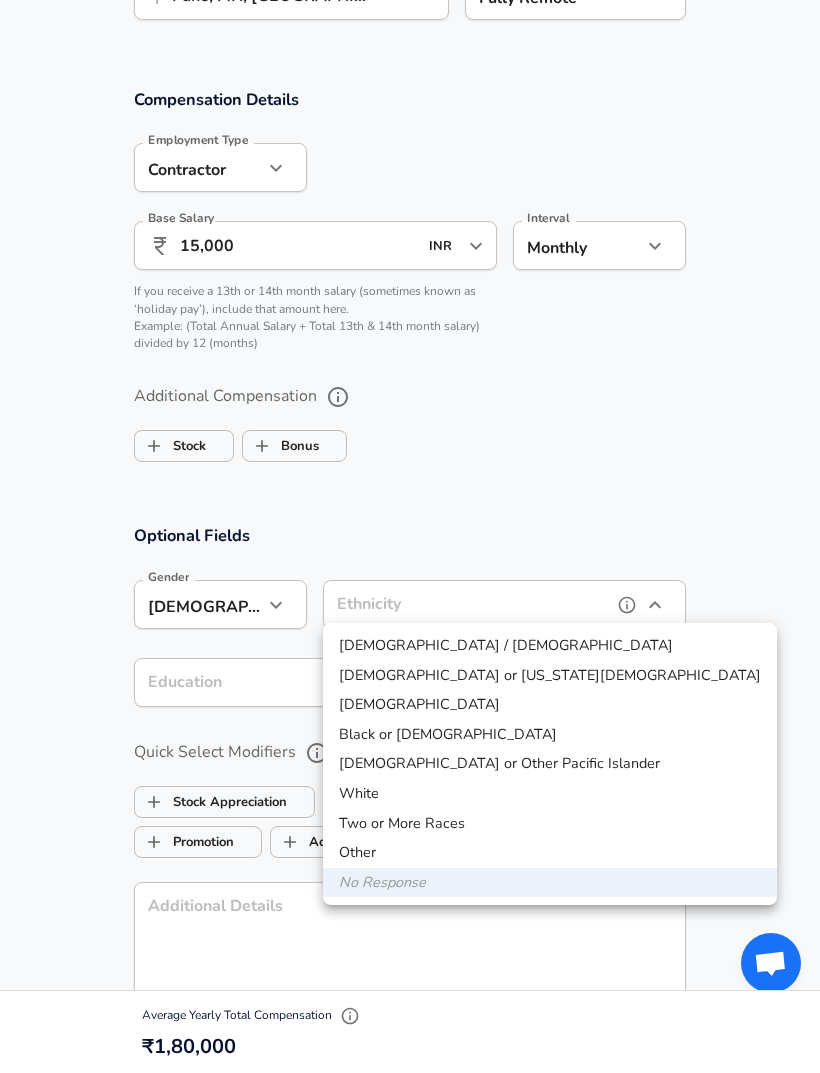 type on "[DEMOGRAPHIC_DATA]" 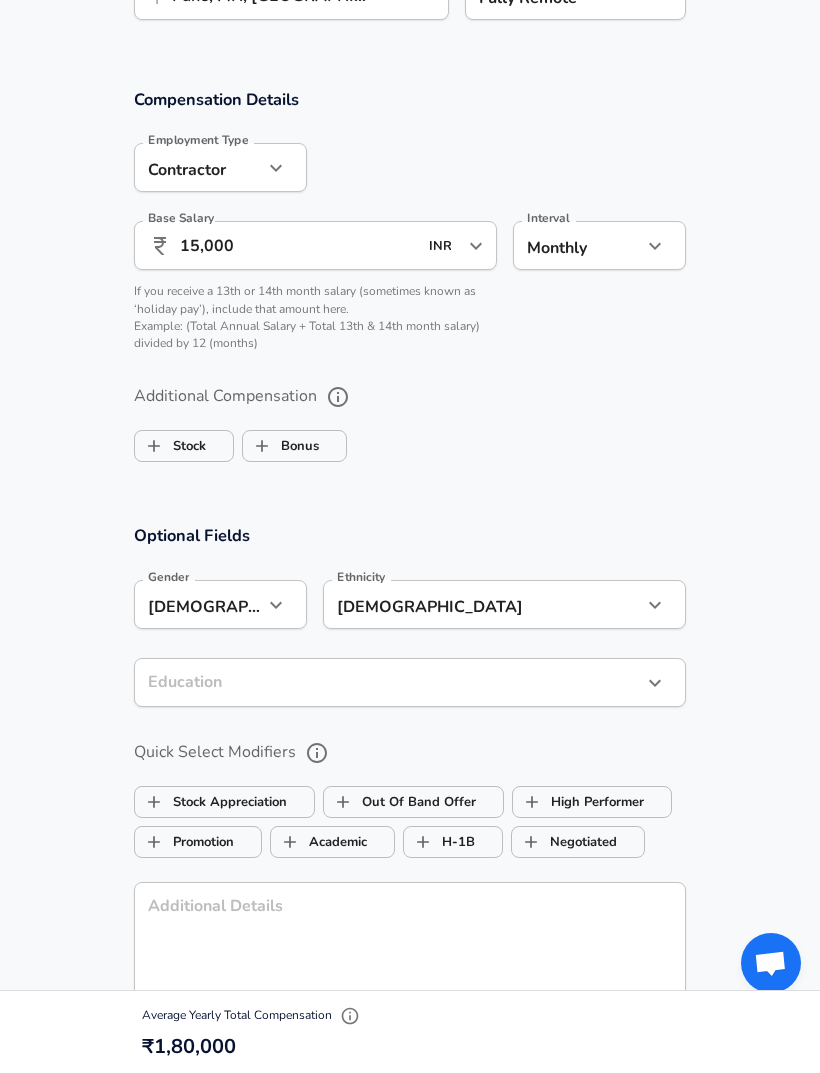 click on "Restart Add Your Salary Upload your offer letter   to verify your submission Enhance Privacy and Anonymity No Automatically hides specific fields until there are enough submissions to safely display the full details.   More Details Based on your submission and the data points that we have already collected, we will automatically hide and anonymize specific fields if there aren't enough data points to remain sufficiently anonymous. Company & Title Information   Enter the company you received your offer from Company Solytics partners Company   Select the title that closest resembles your official title. This should be similar to the title that was present on your offer letter. Title DevOps Engineer Title   Select a job family that best fits your role. If you can't find one, select 'Other' to enter a custom job family Job Family Software Engineer Job Family   Select a Specialization that best fits your role. If you can't find one, select 'Other' to enter a custom specialization Select Specialization DevOps   L1" at bounding box center [410, -761] 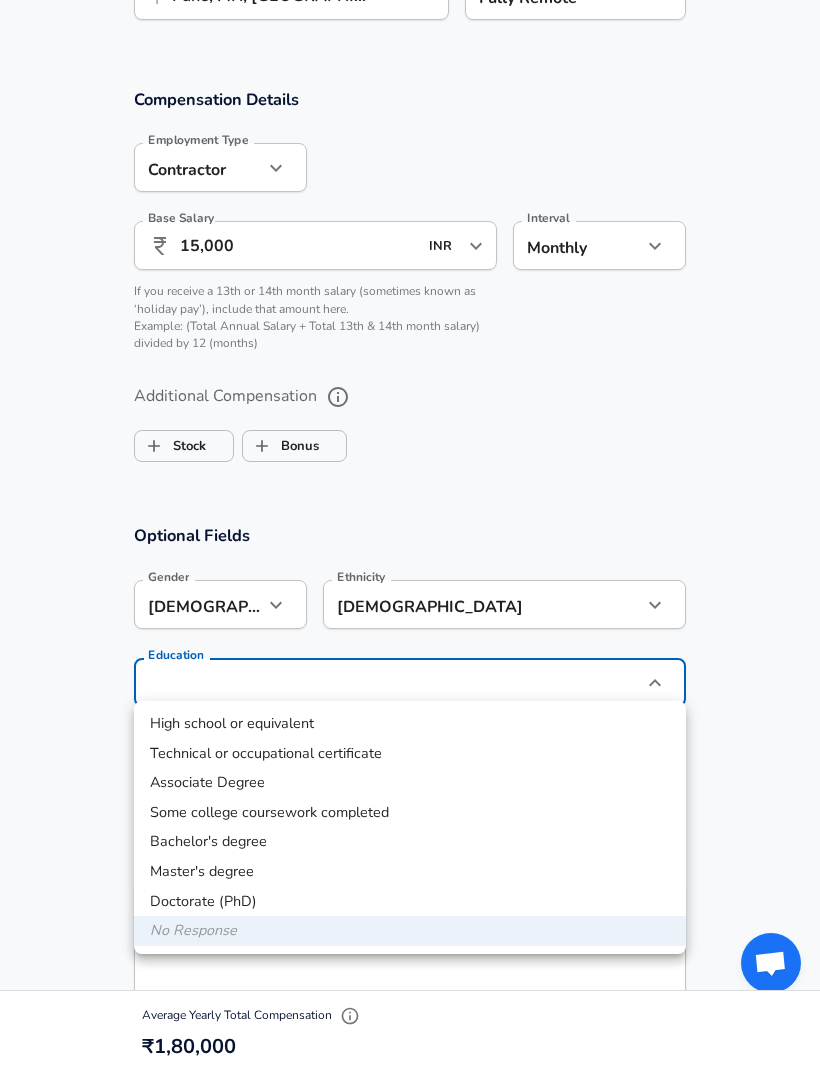 click on "Bachelor's degree" at bounding box center (410, 842) 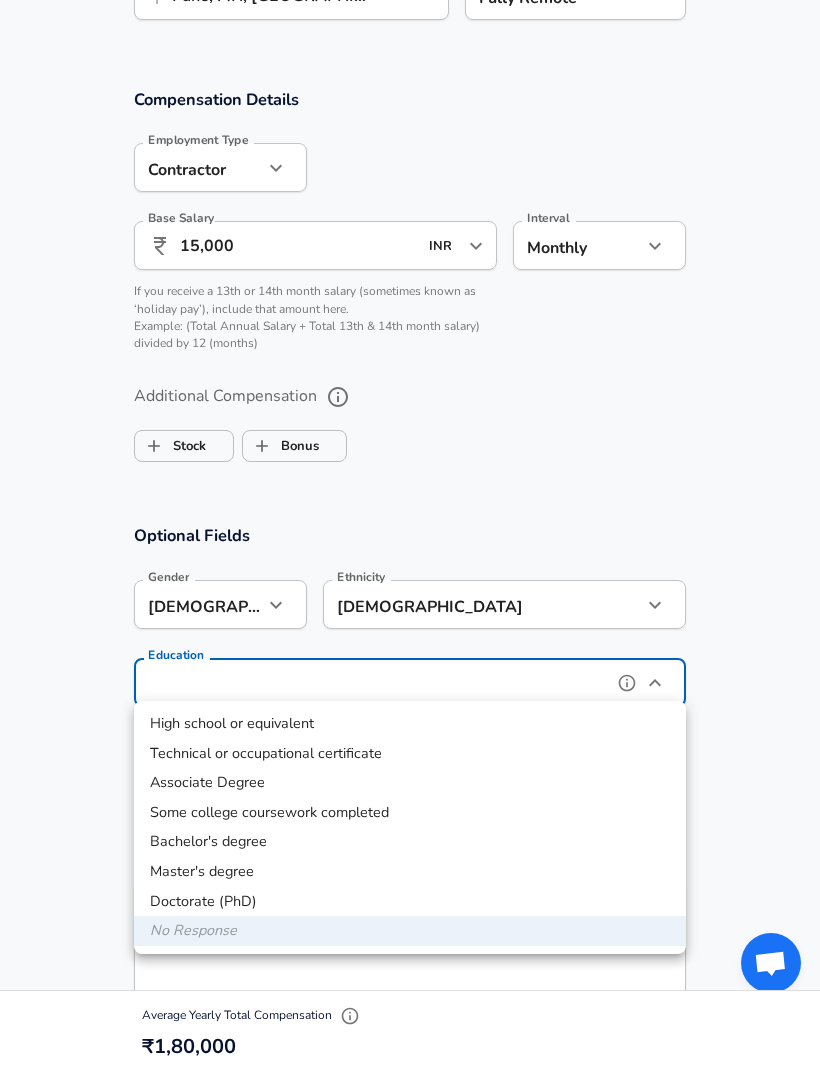 type on "Bachelors degree" 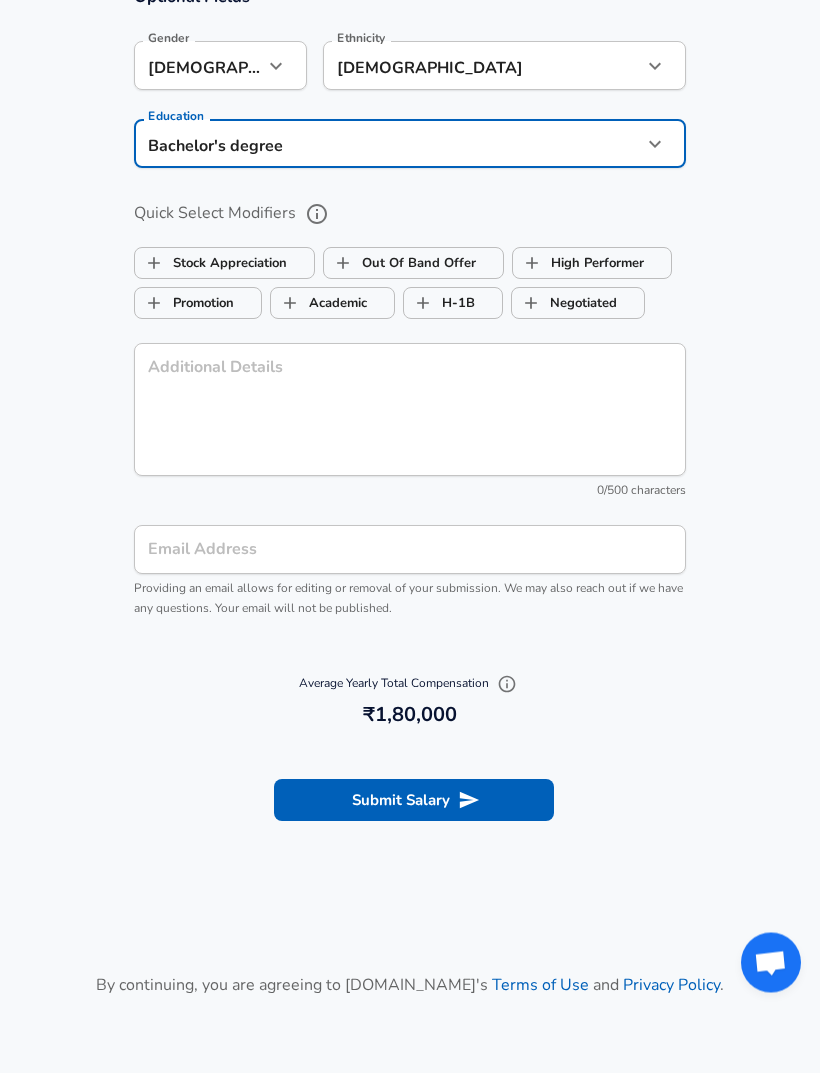 click on "Submit Salary" at bounding box center (414, 801) 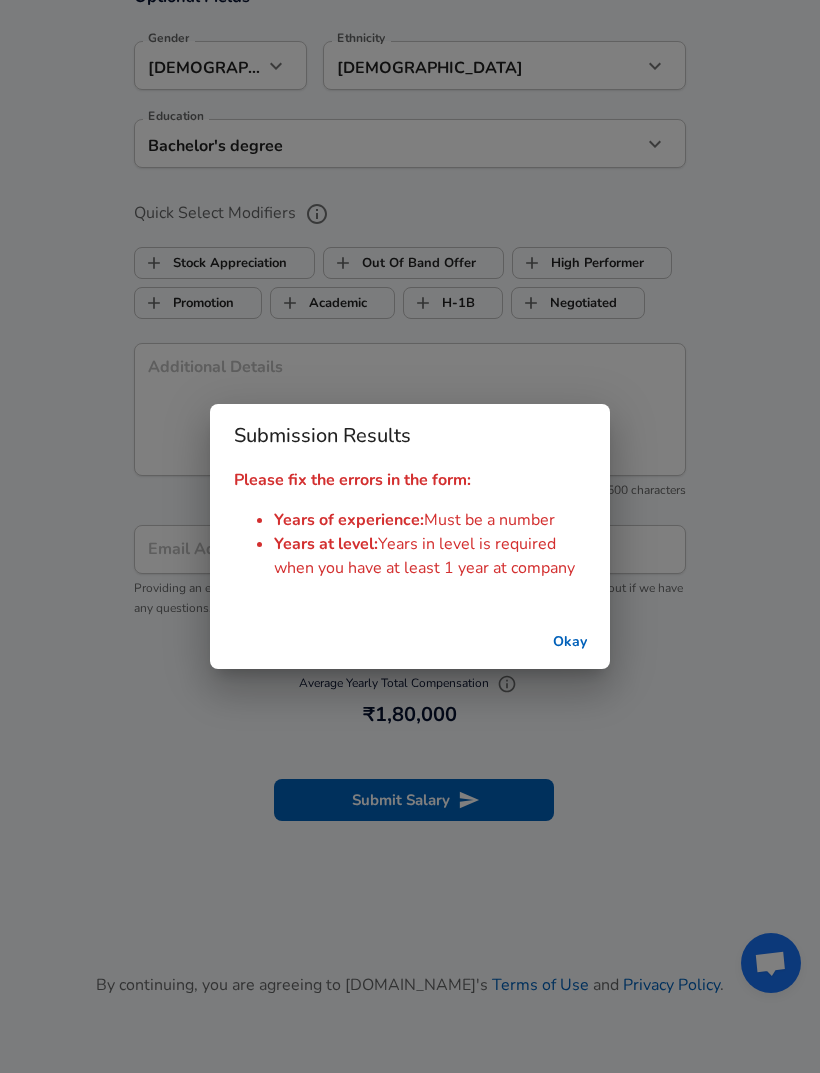 click on "Okay" at bounding box center [570, 642] 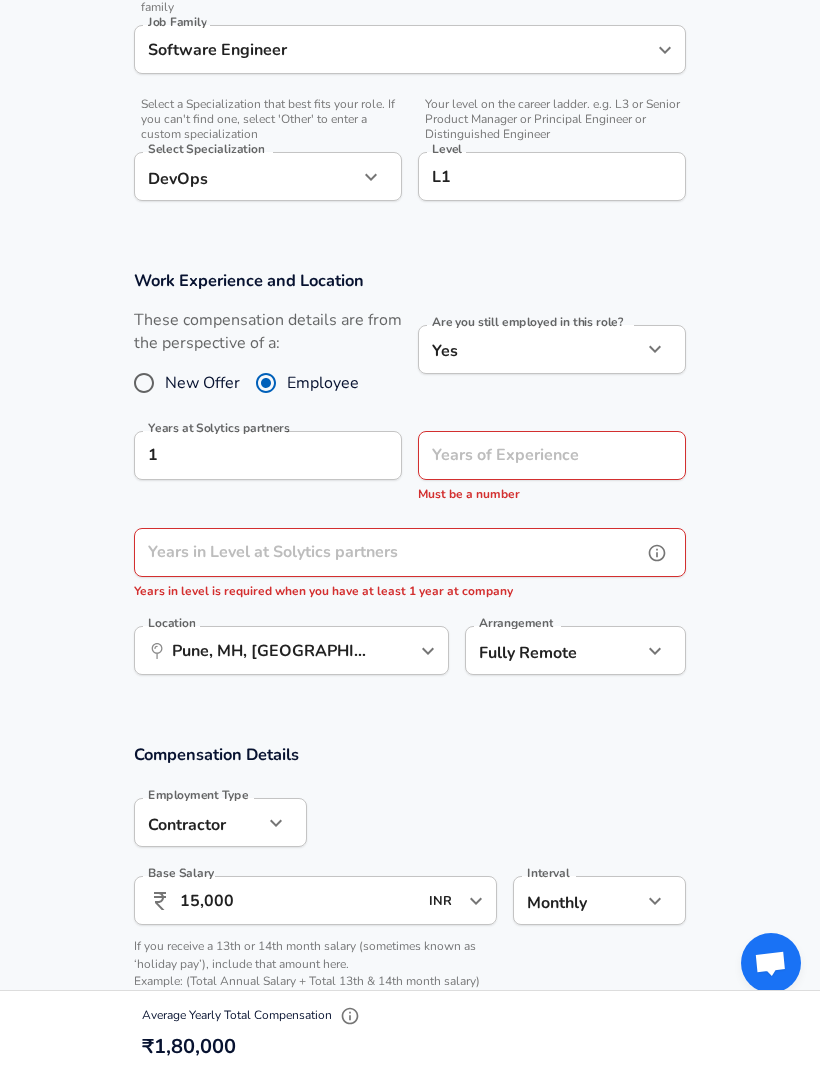 click on "Years in Level at Solytics partners" at bounding box center [388, 552] 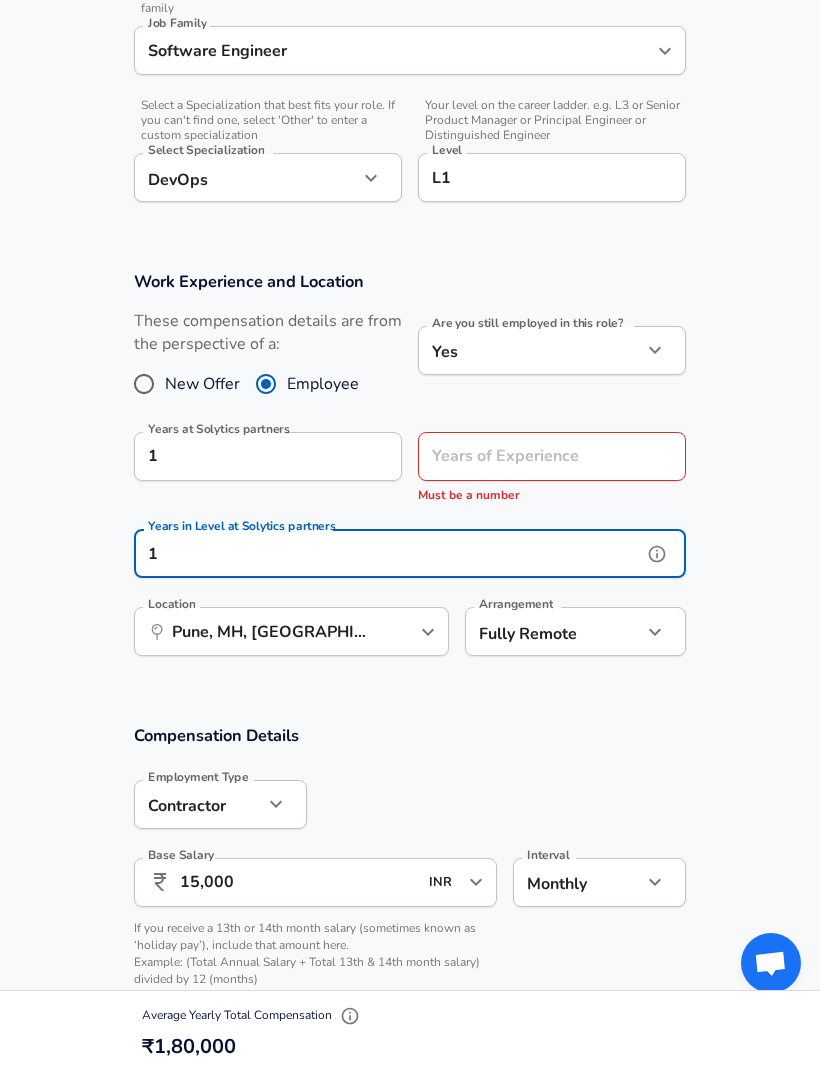 type on "1" 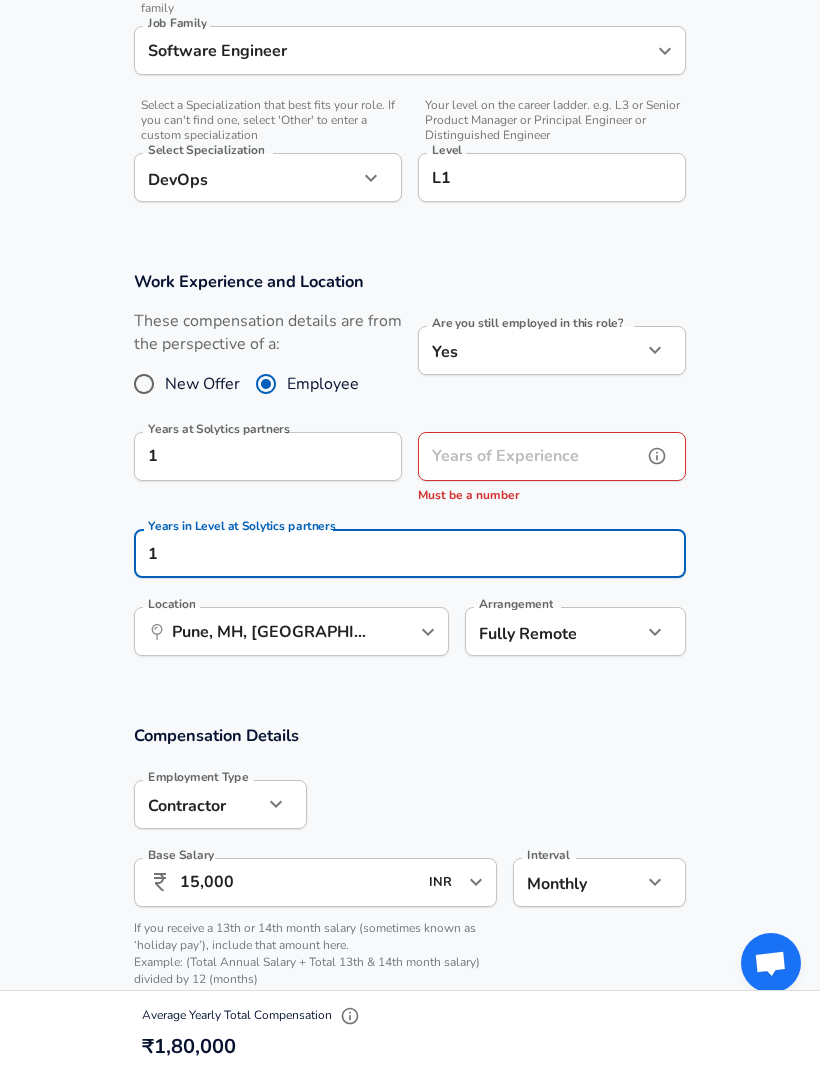 click on "Years of Experience" at bounding box center [530, 456] 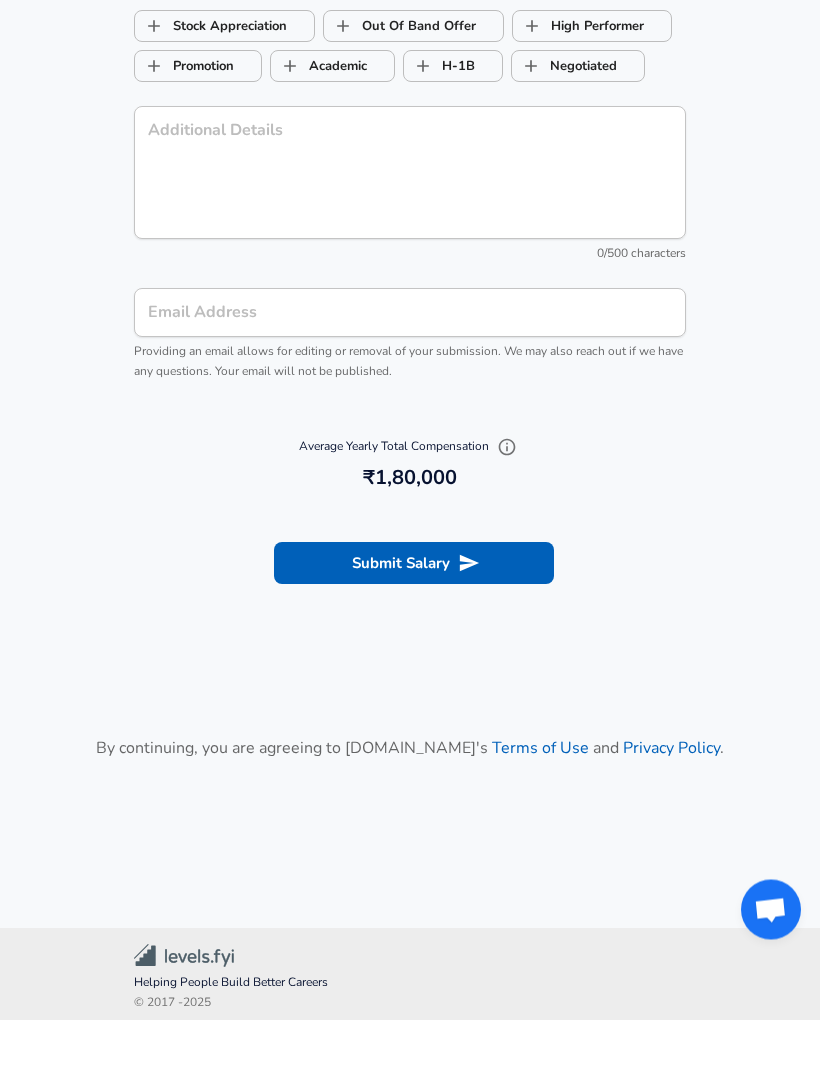 type on "1" 